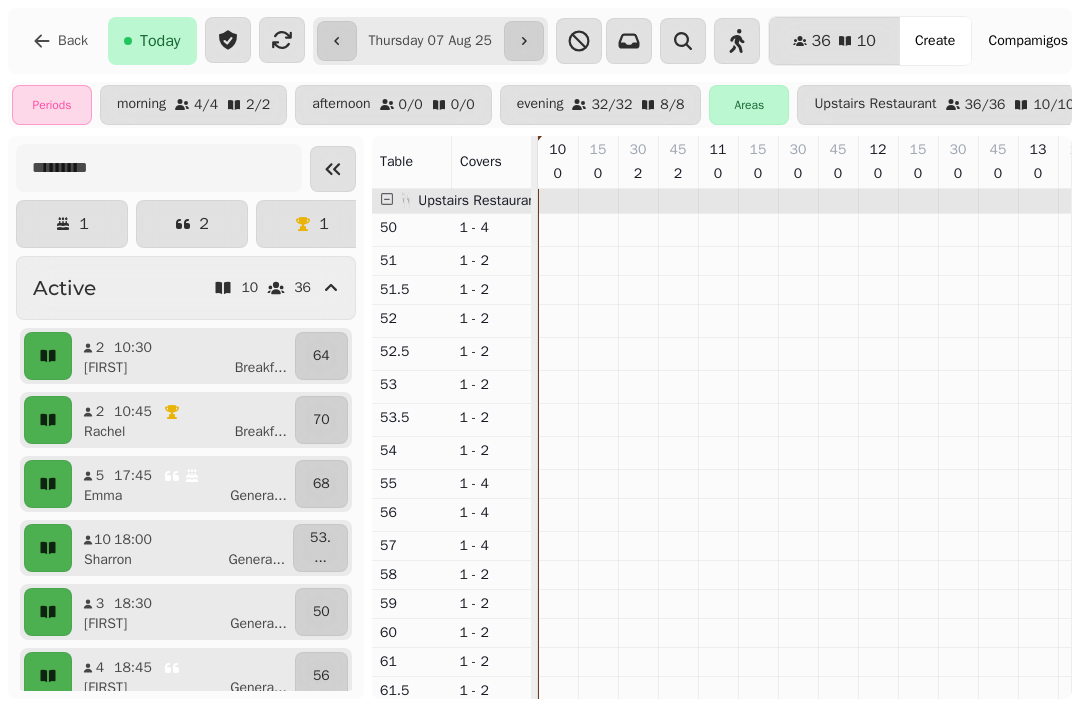 scroll, scrollTop: 0, scrollLeft: 0, axis: both 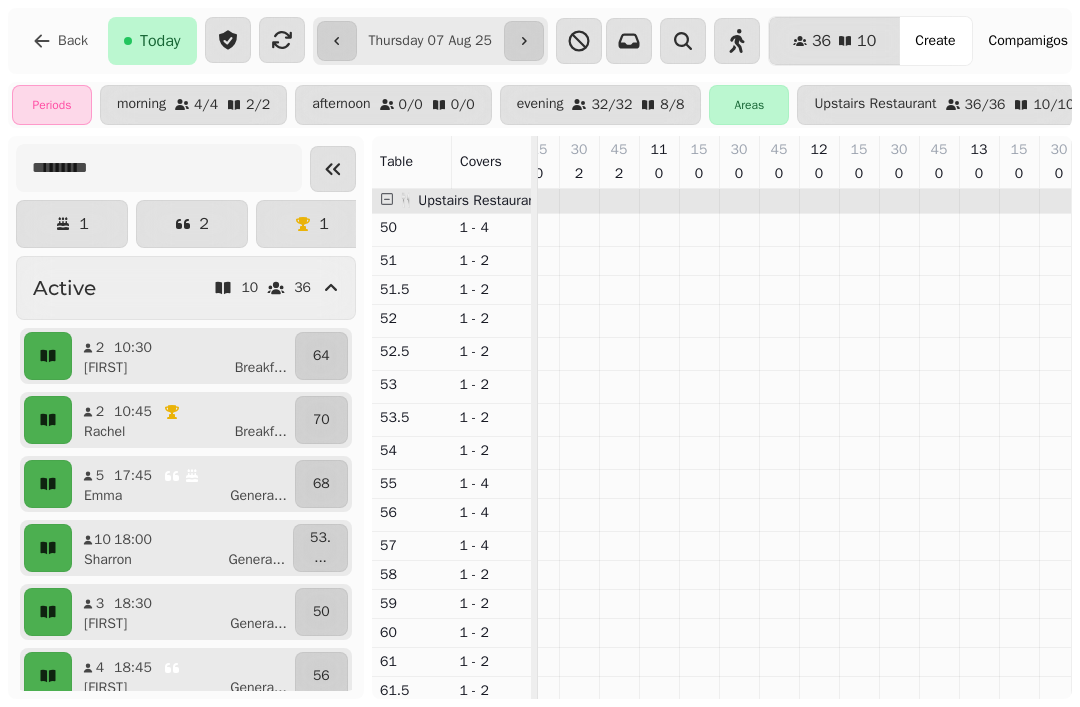 click 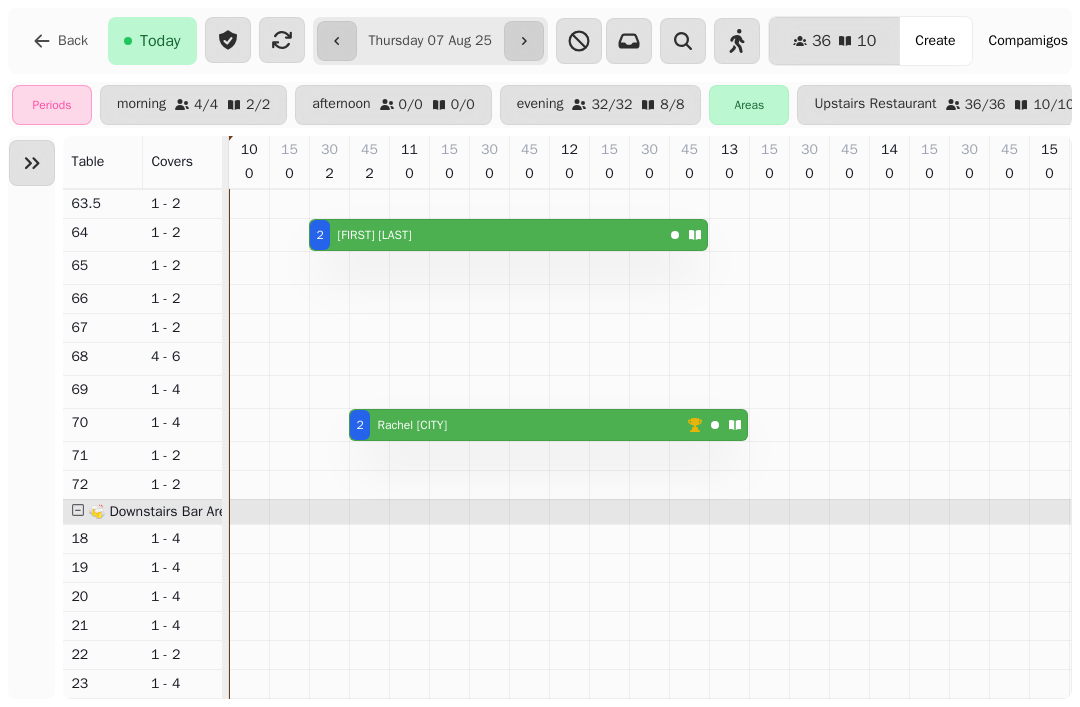 click on "2 [FIRST]   [LAST]" at bounding box center [518, 425] 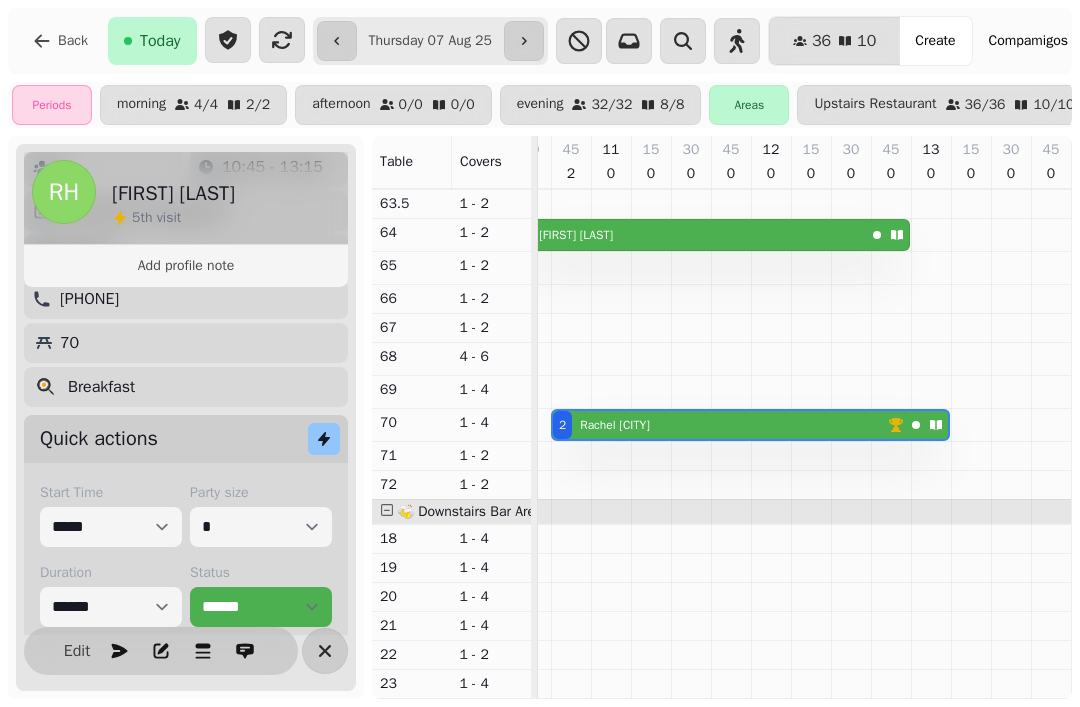 click on "Edit" at bounding box center [77, 651] 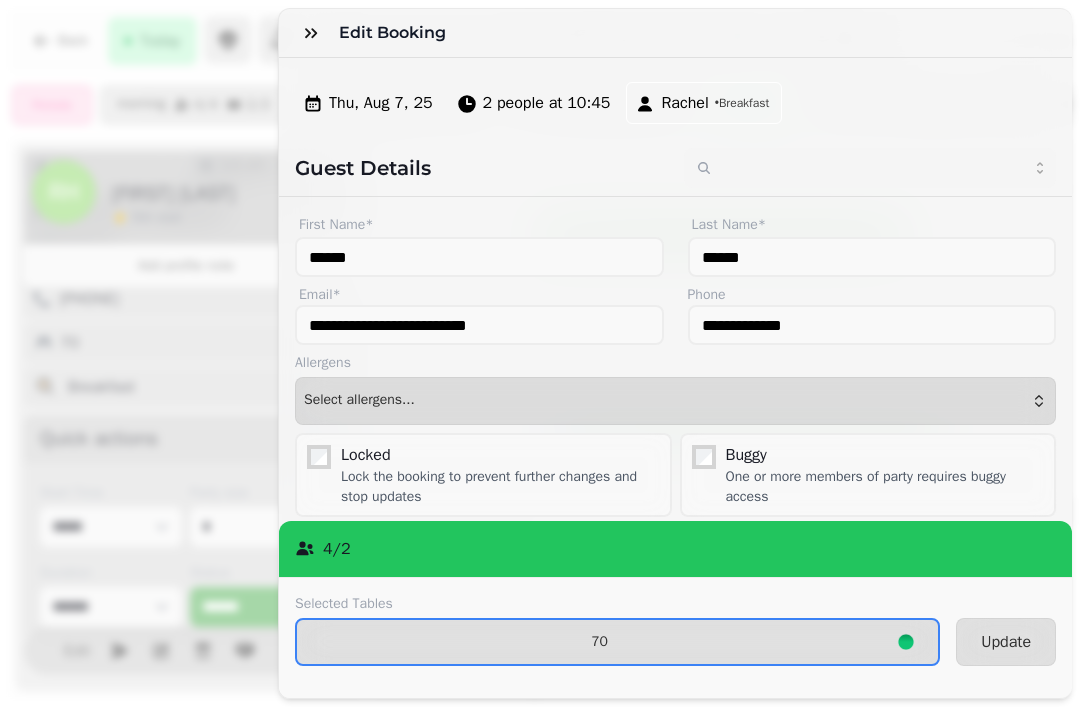 click on "70" at bounding box center (599, 642) 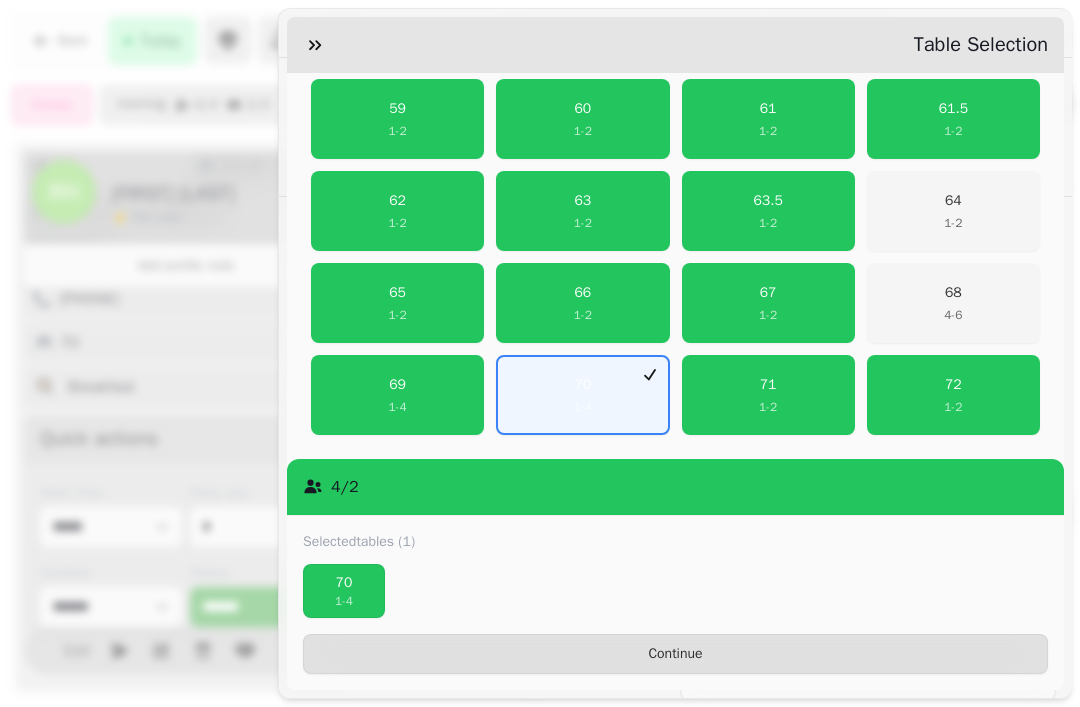 click on "70 1  -  4" at bounding box center [582, 395] 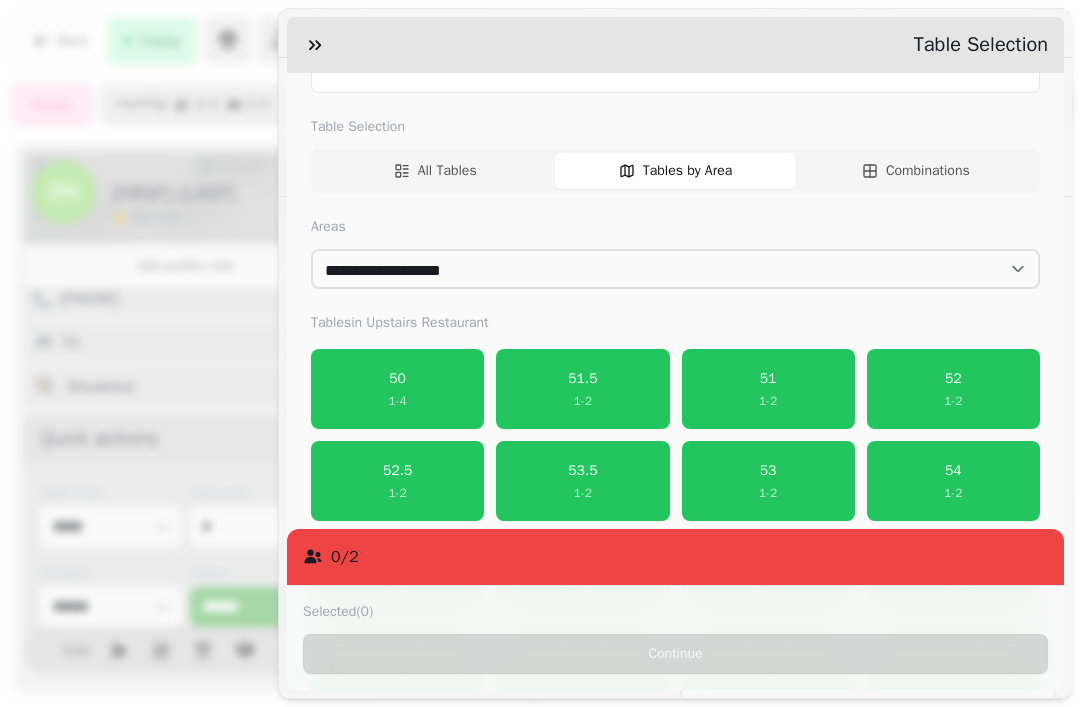 click on "All Tables" at bounding box center (435, 171) 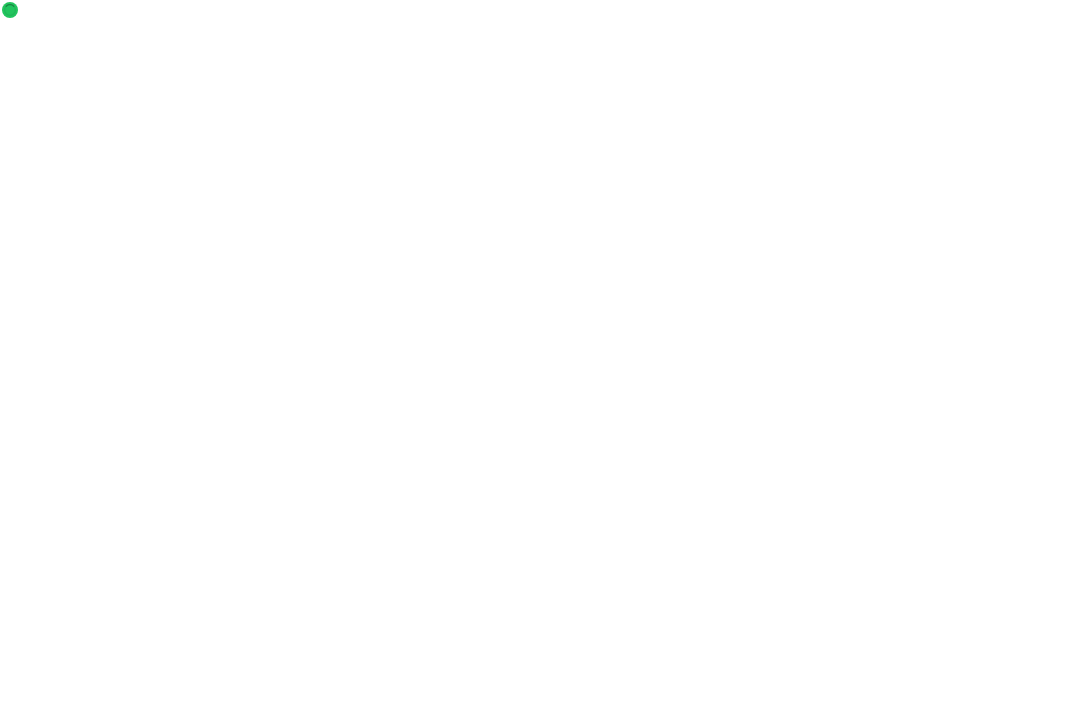 scroll, scrollTop: 0, scrollLeft: 0, axis: both 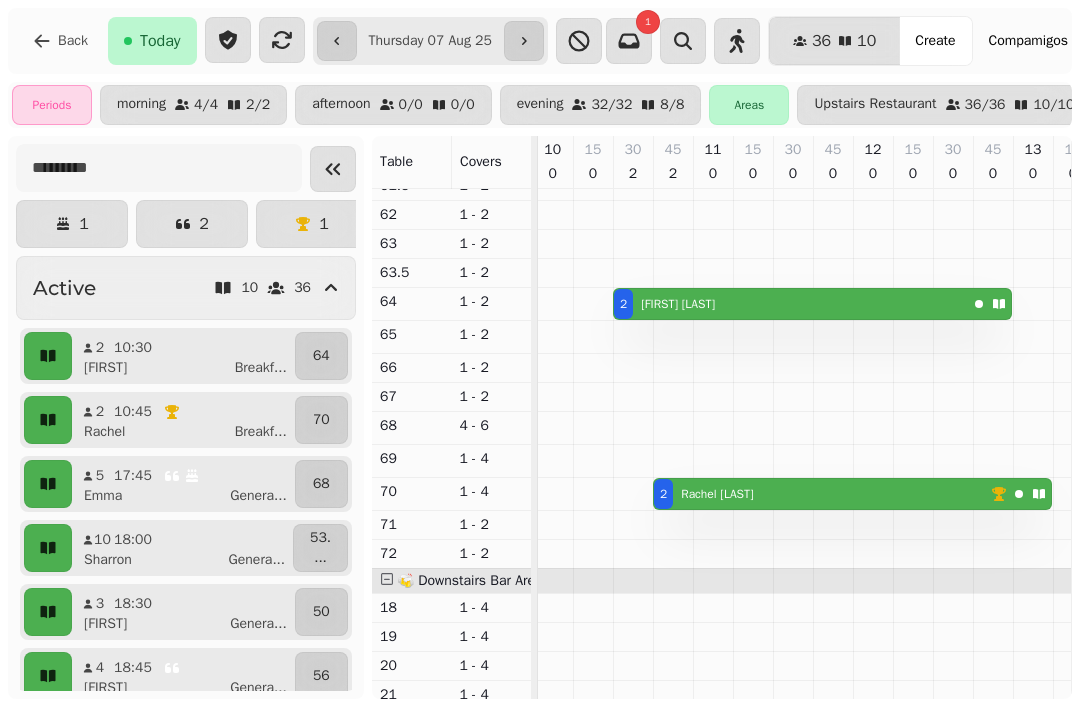 click on "[FIRST]   [LAST]" at bounding box center [678, 304] 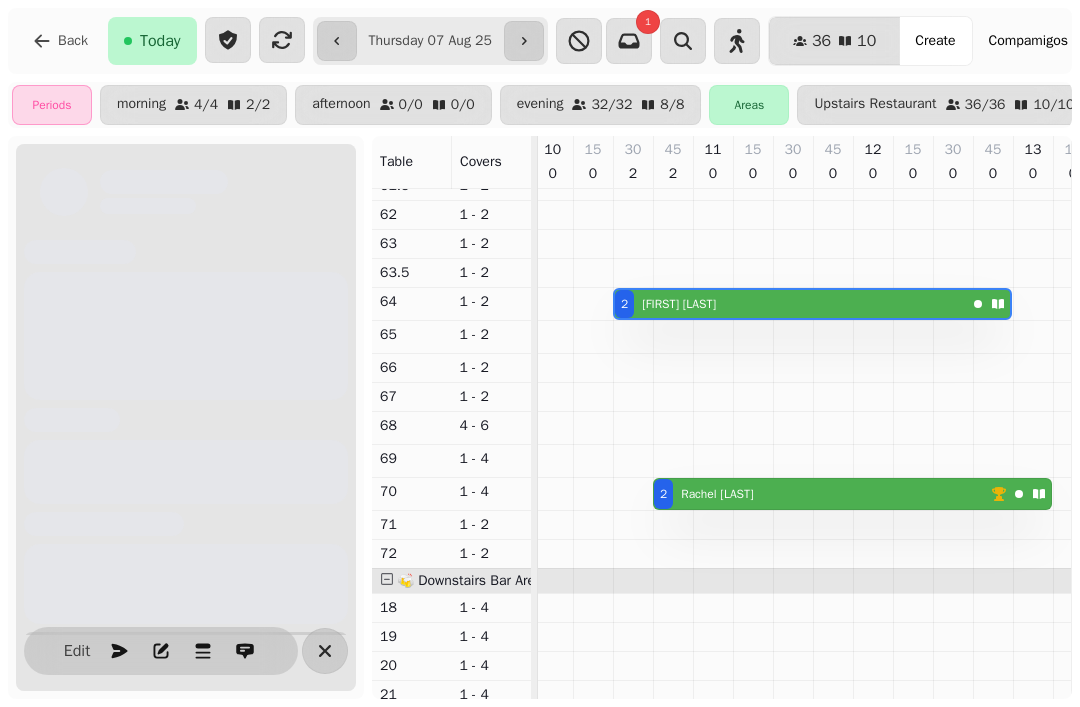 scroll, scrollTop: 0, scrollLeft: 67, axis: horizontal 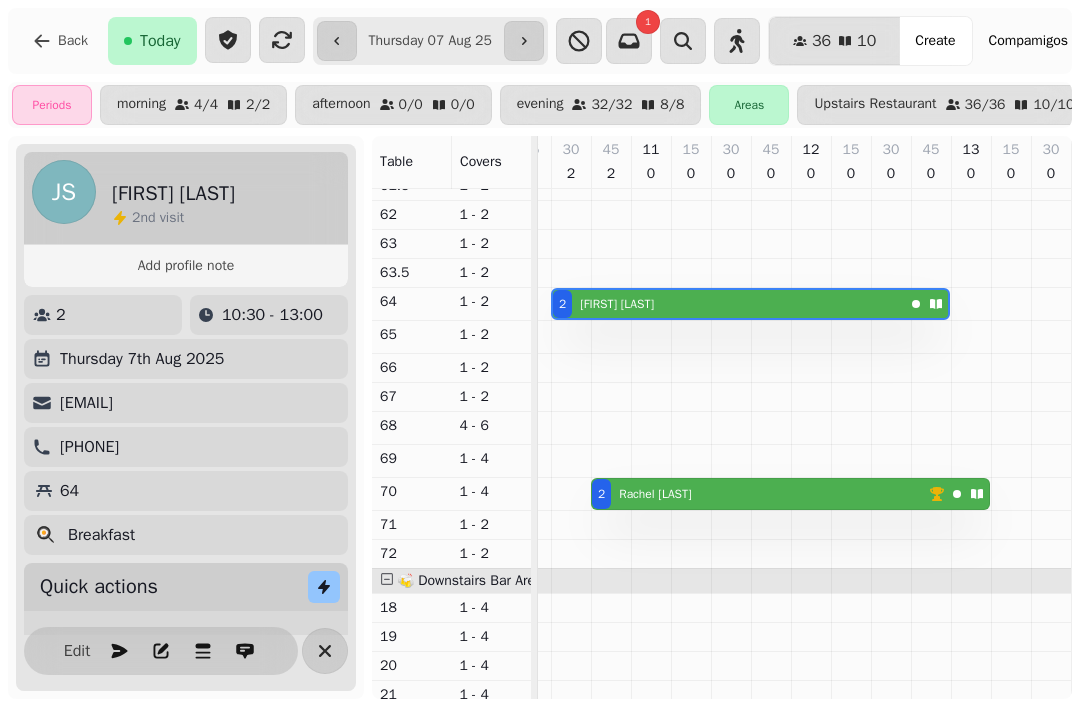 click on "Edit" at bounding box center [77, 651] 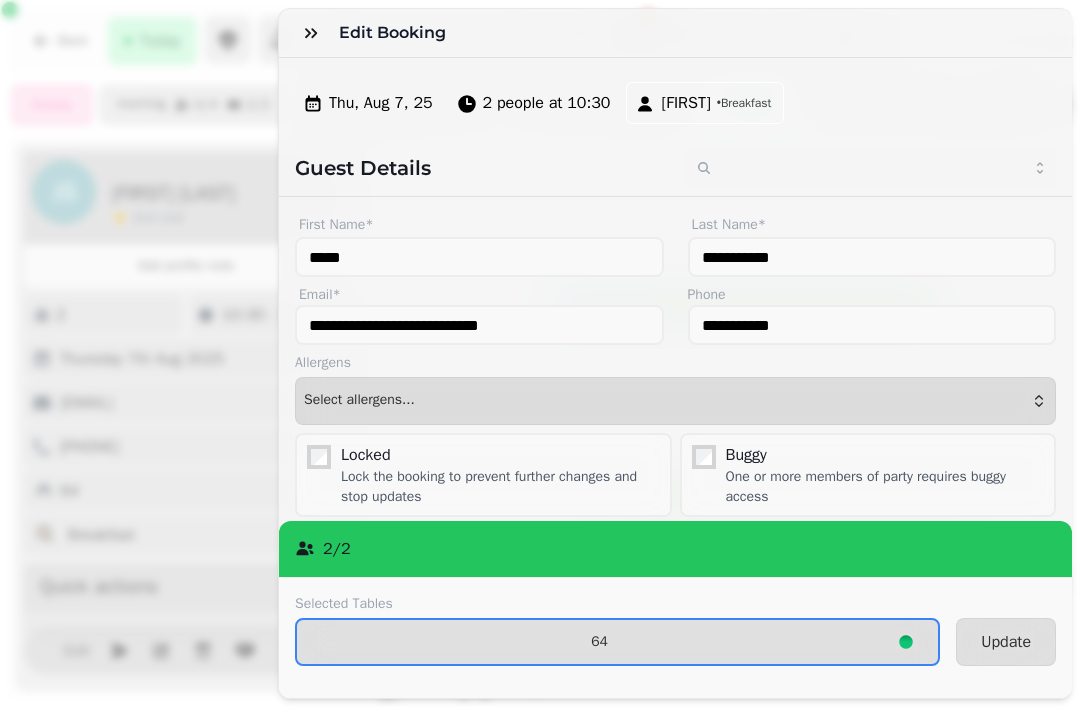 click on "64" at bounding box center [617, 642] 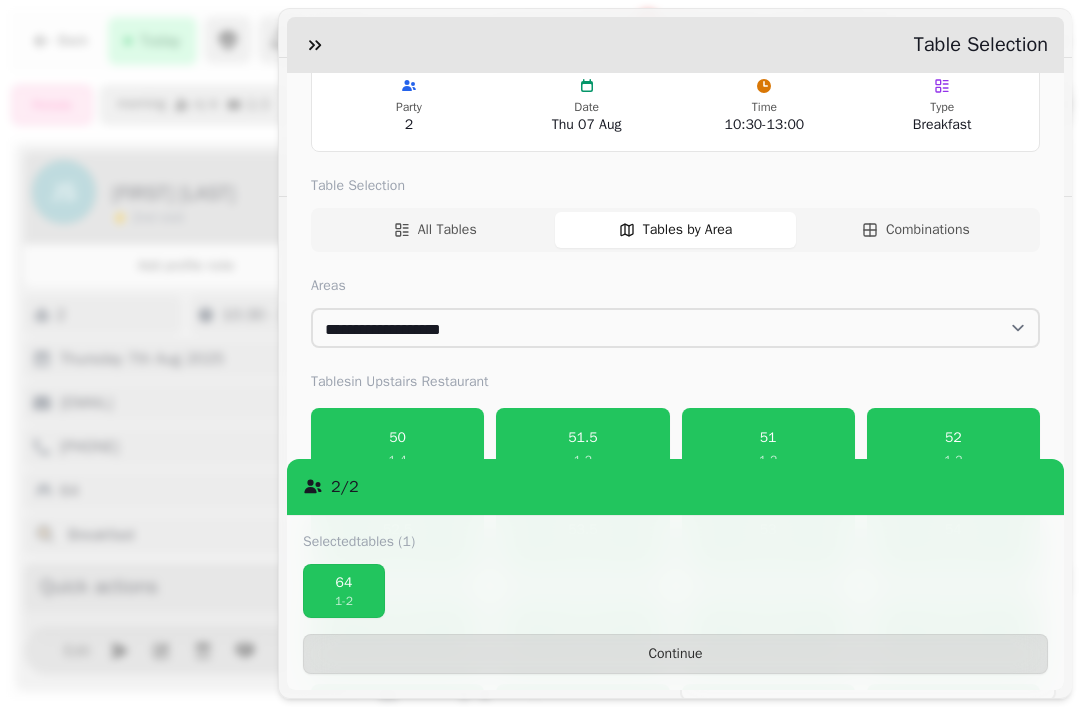 scroll, scrollTop: 112, scrollLeft: 0, axis: vertical 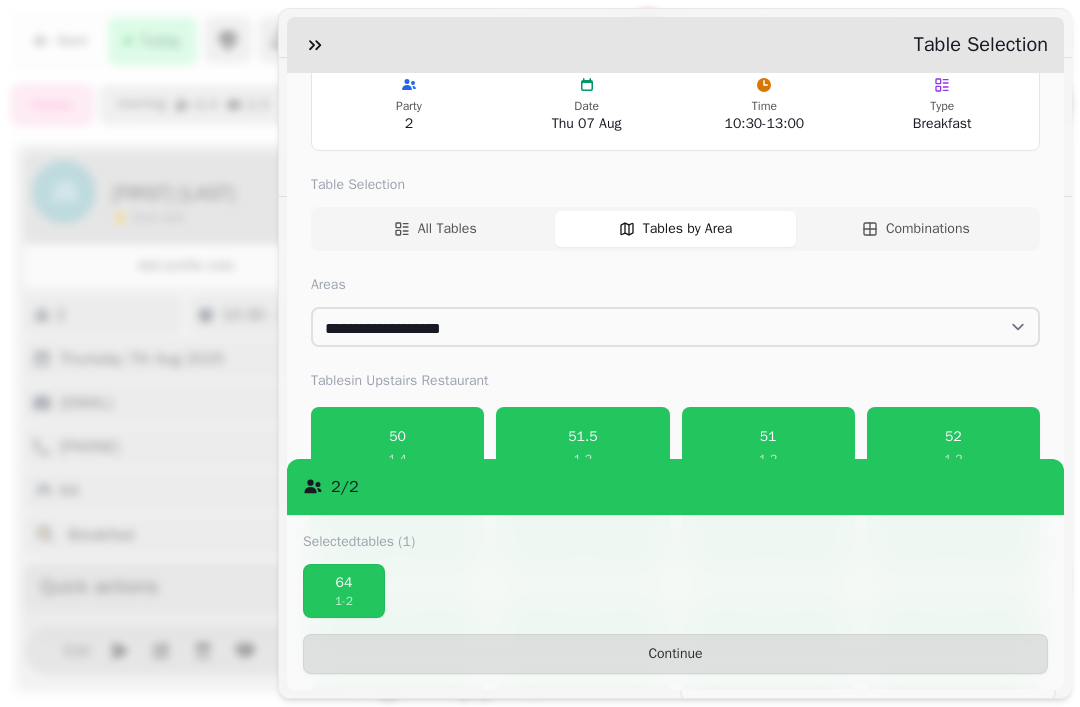 click on "All Tables" at bounding box center [435, 229] 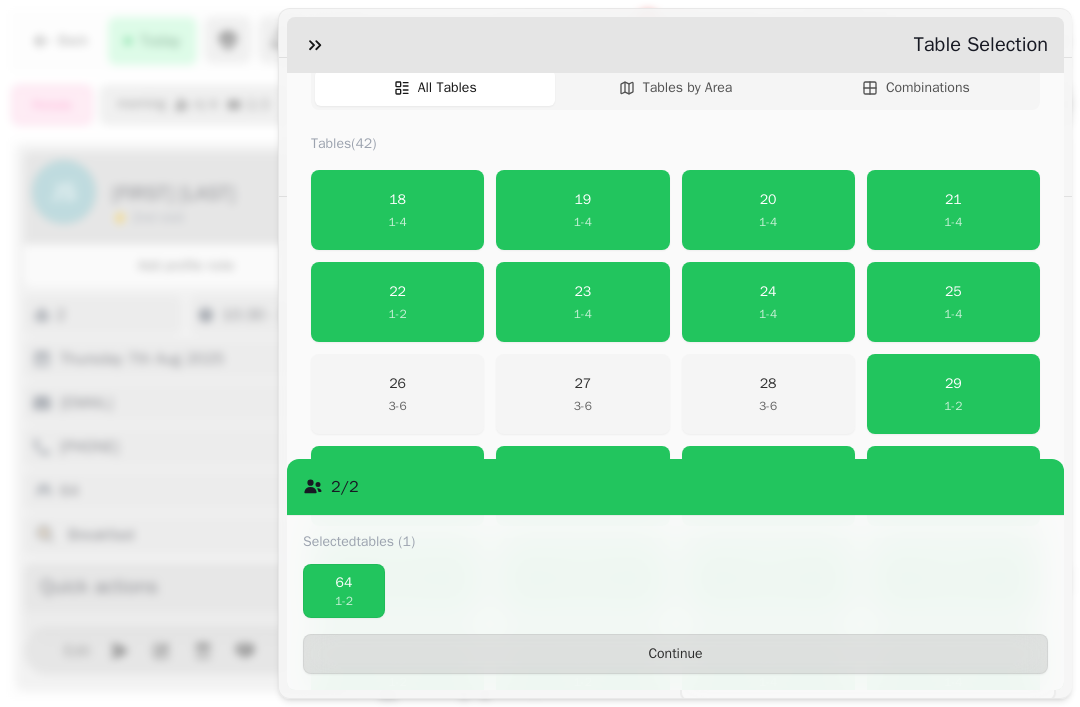 scroll, scrollTop: 253, scrollLeft: 0, axis: vertical 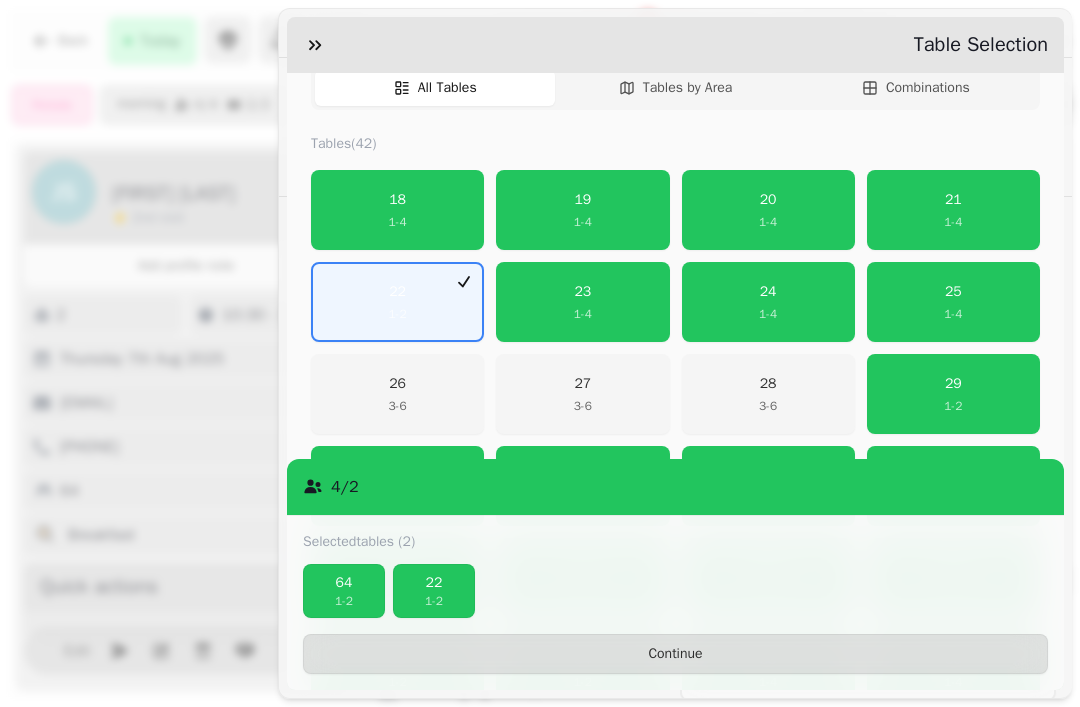 click on "1 - 2" at bounding box center (344, 601) 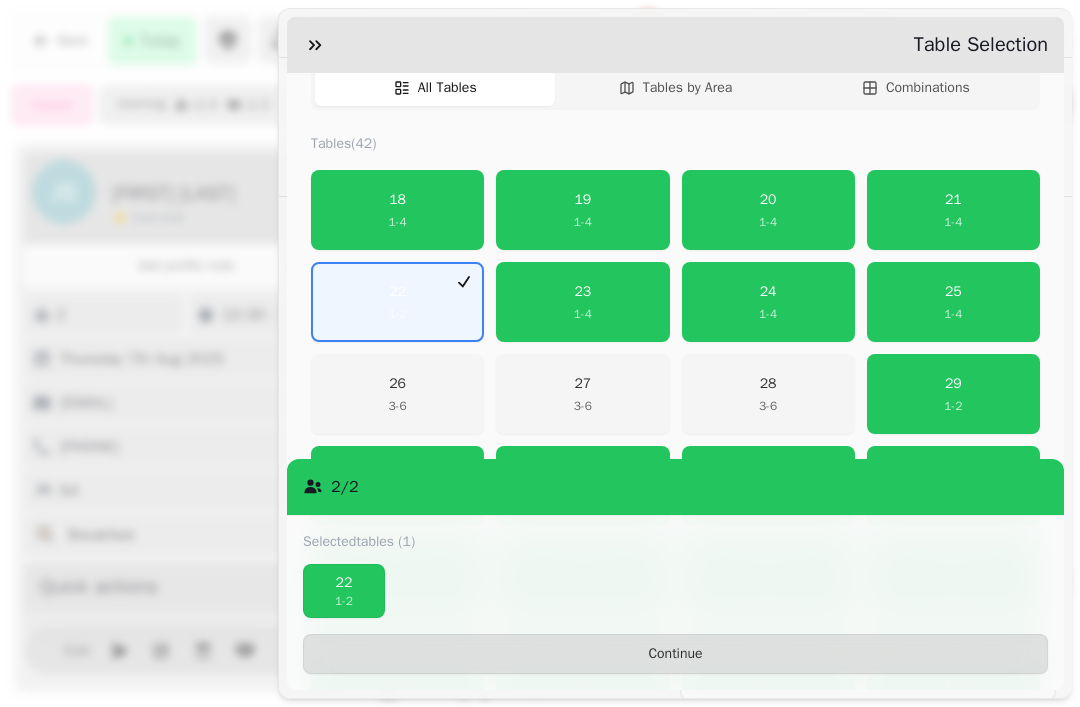 click on "Continue" at bounding box center [675, 654] 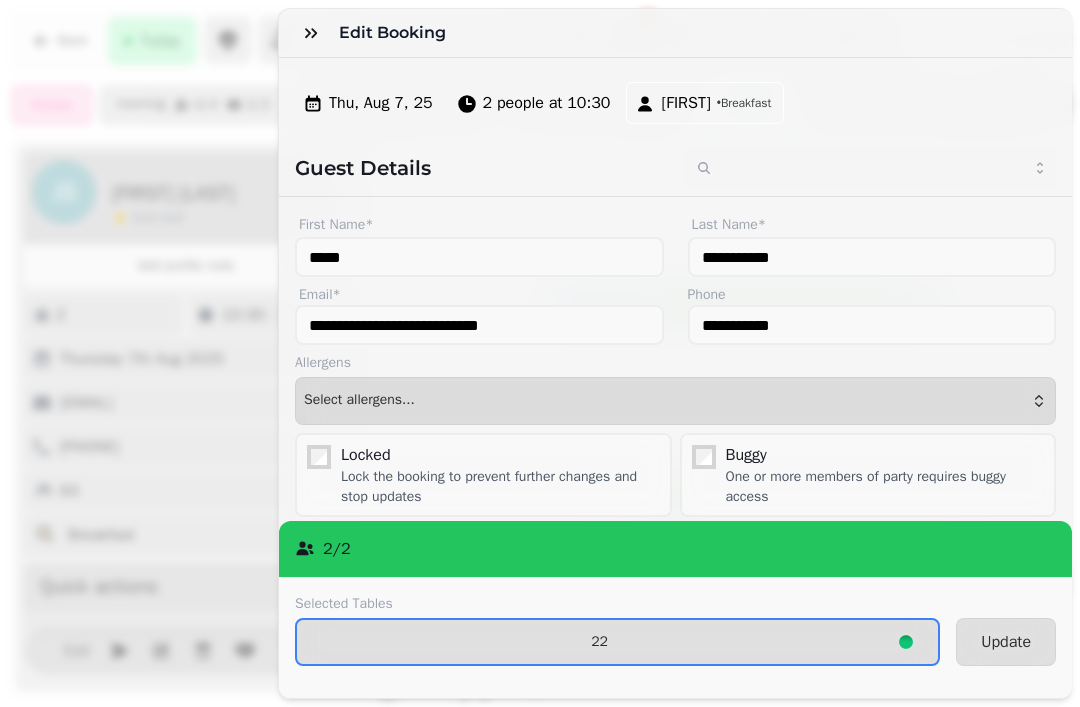 click on "Update" at bounding box center [1006, 642] 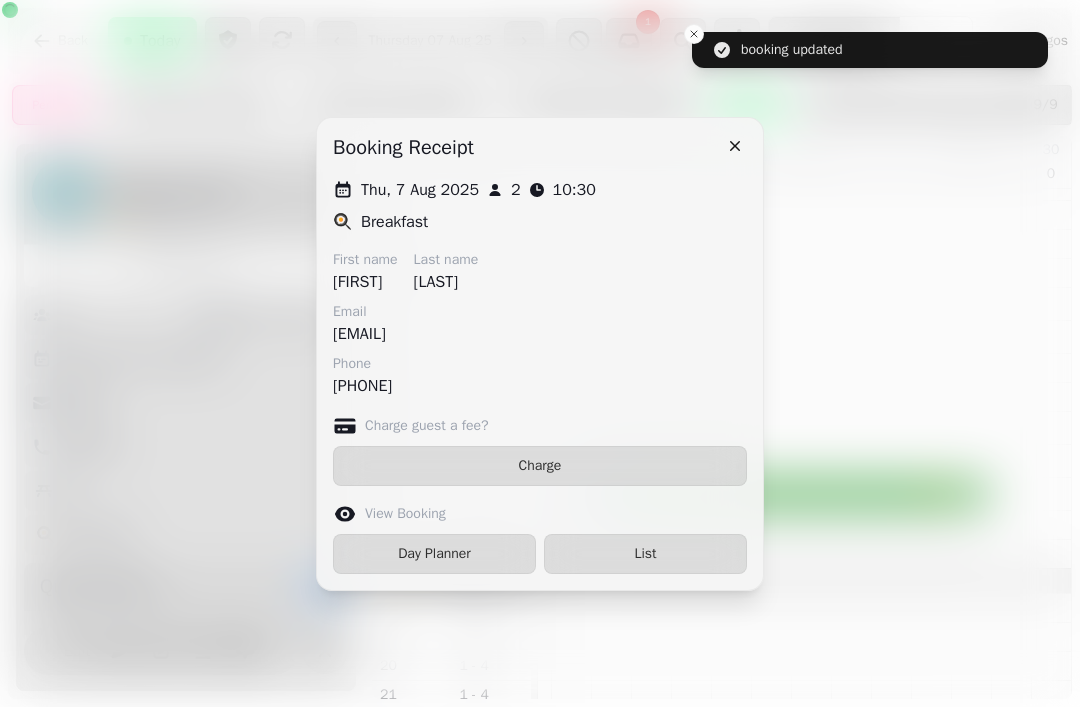 click at bounding box center (735, 146) 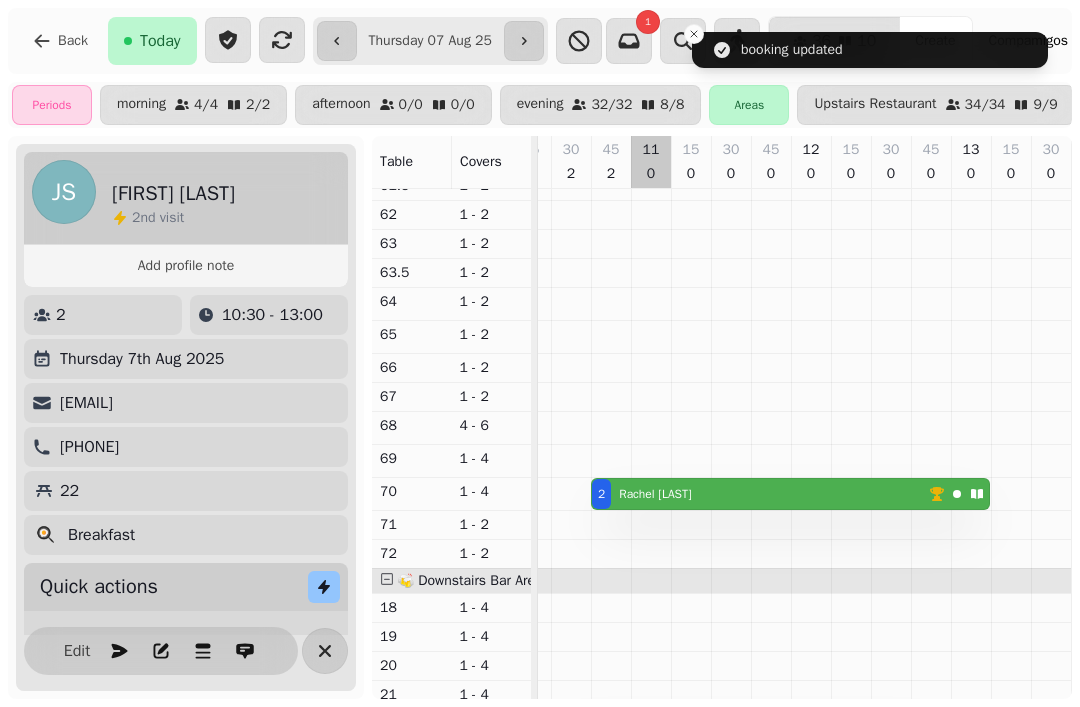 click at bounding box center (651, 343) 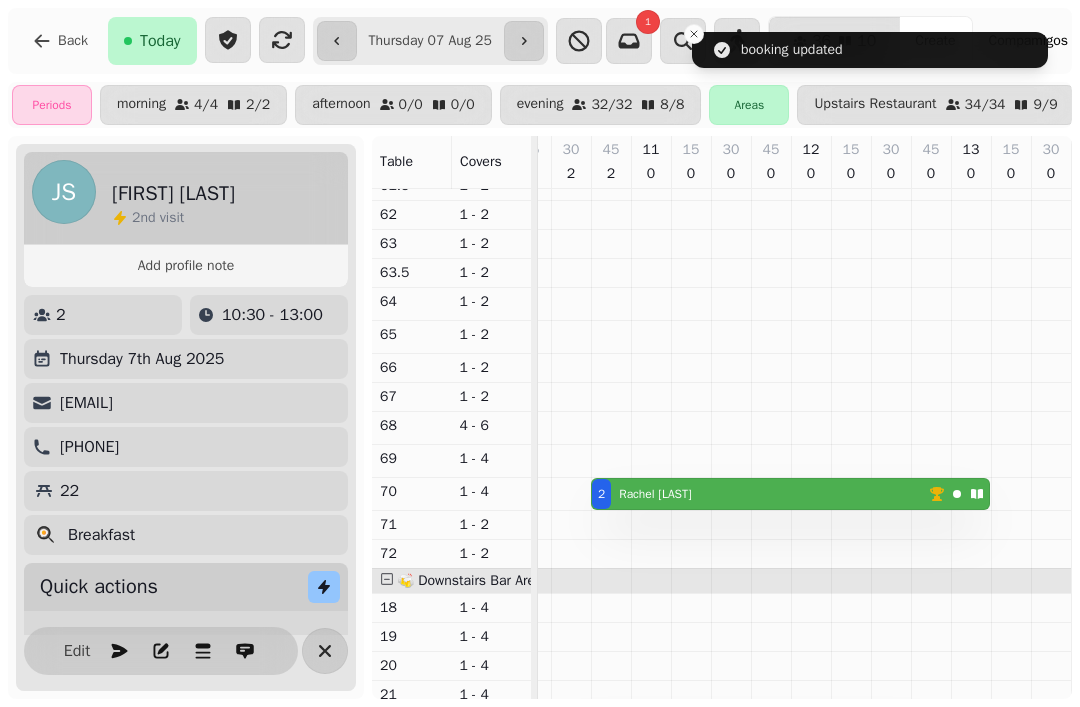 click on "2 [FIRST]   [LAST]" at bounding box center [760, 494] 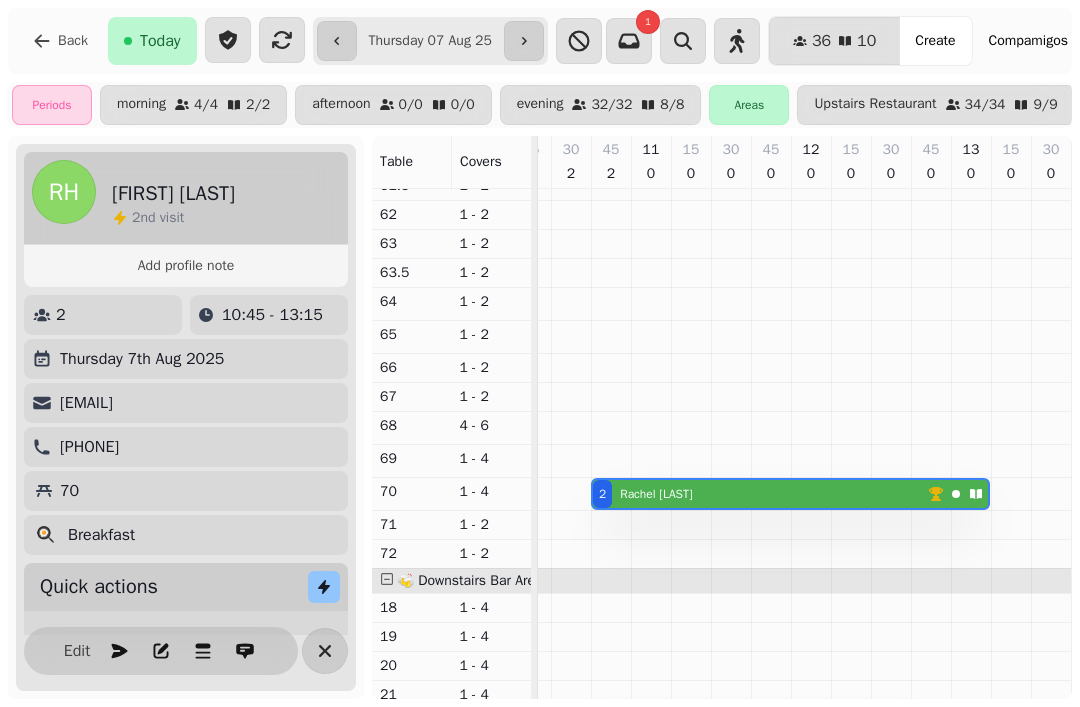 scroll, scrollTop: 0, scrollLeft: 107, axis: horizontal 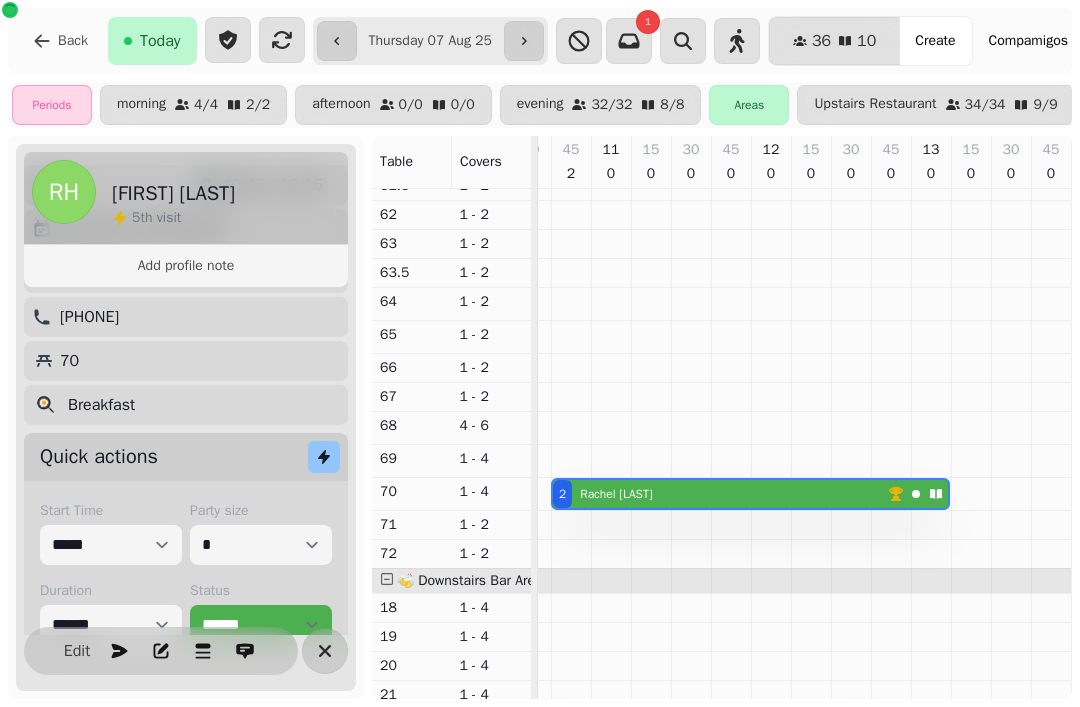 click on "Edit" at bounding box center [77, 651] 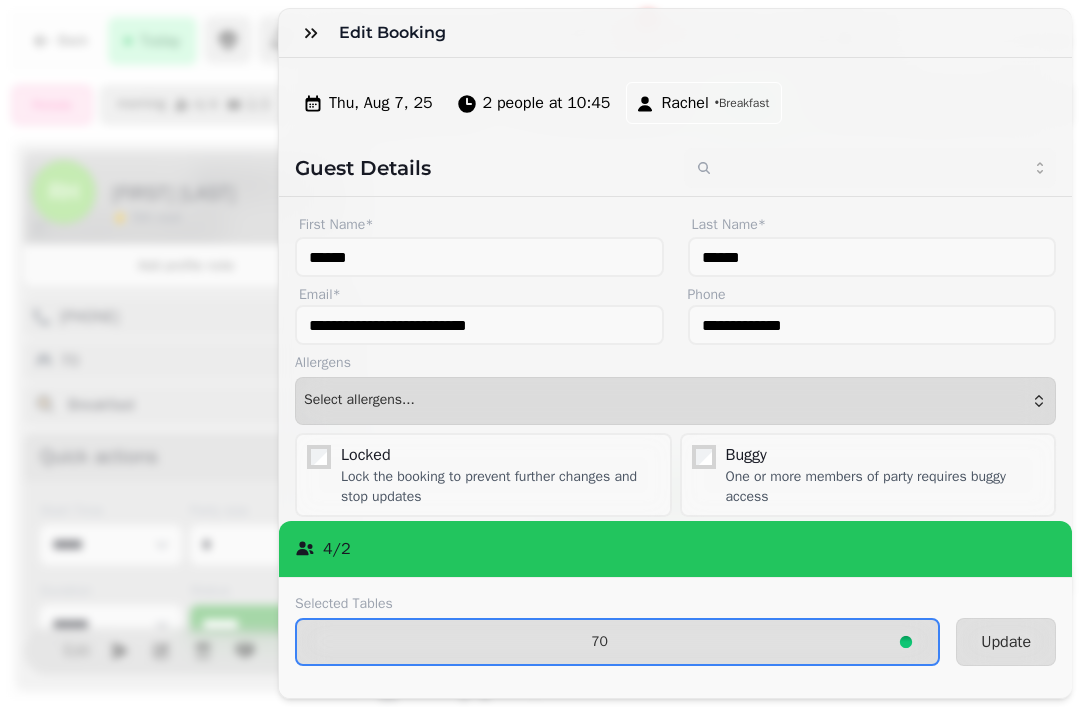 click on "70" at bounding box center [599, 642] 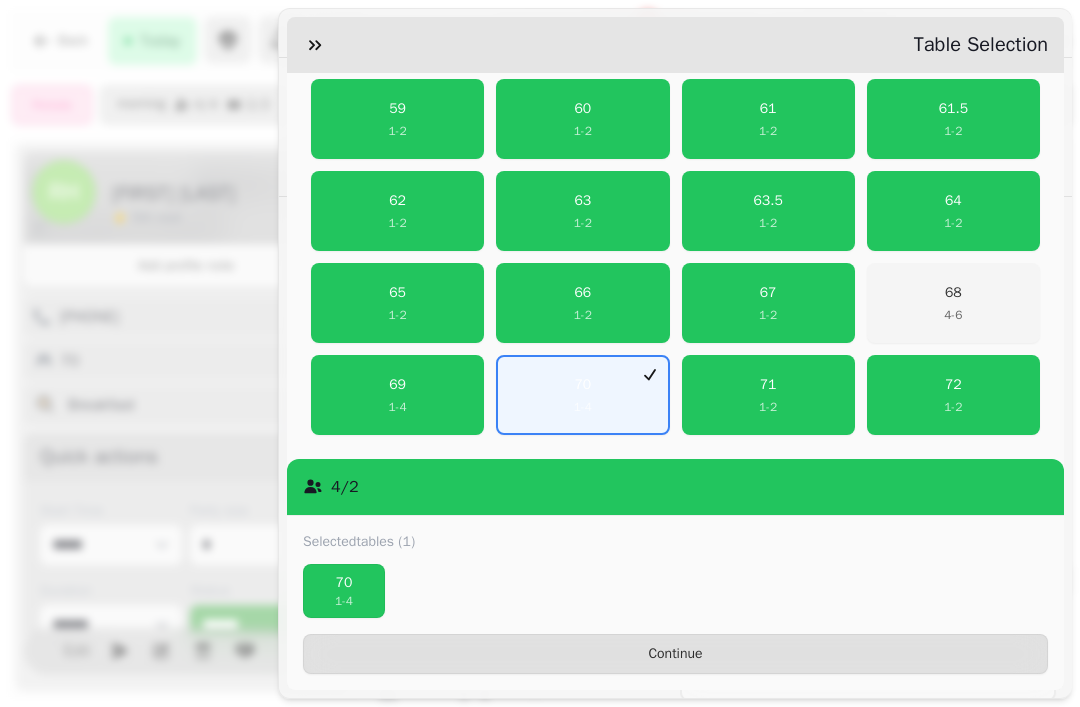 click on "70 1  -  4" at bounding box center (582, 395) 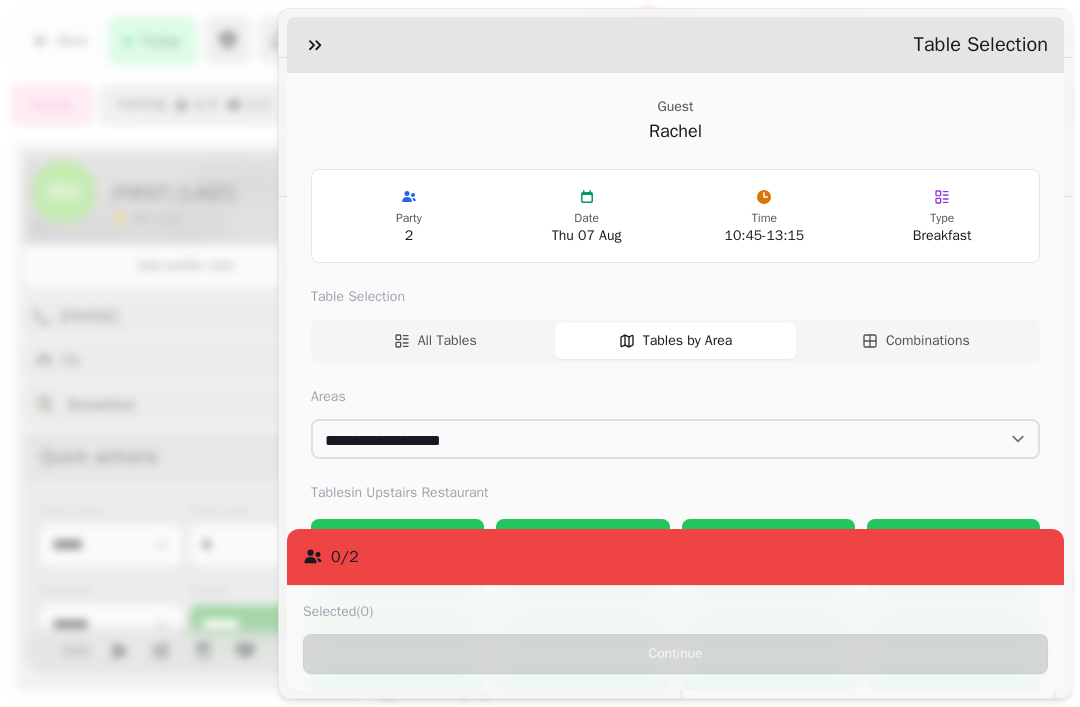 scroll, scrollTop: 0, scrollLeft: 0, axis: both 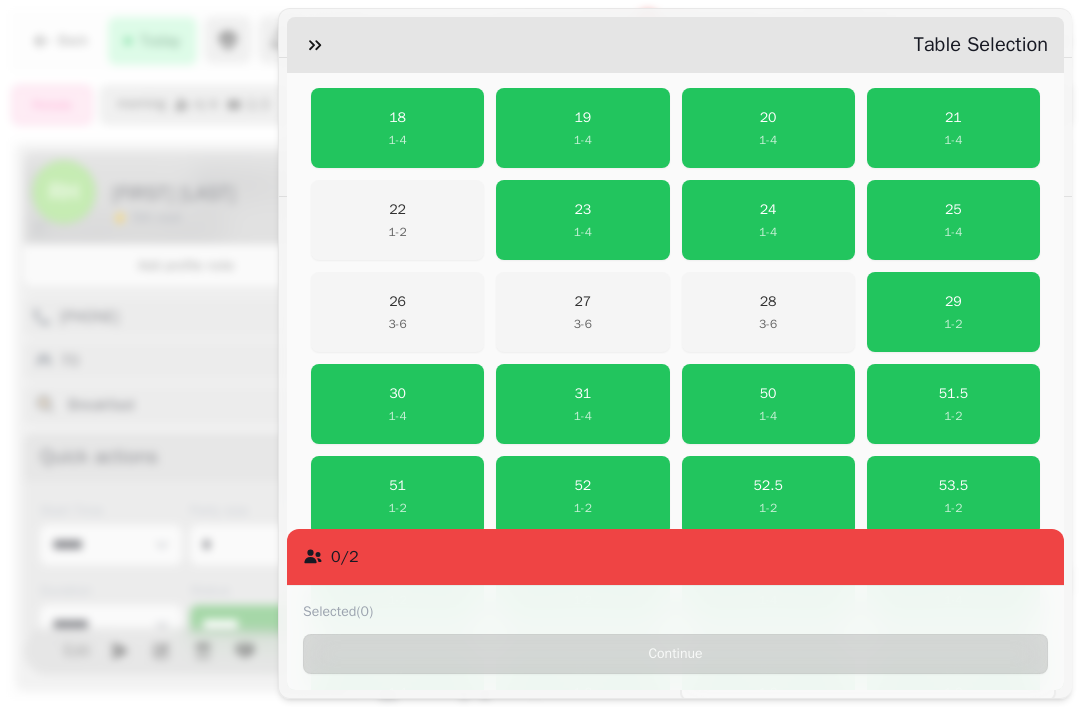 click on "23 1  -  4" at bounding box center [582, 220] 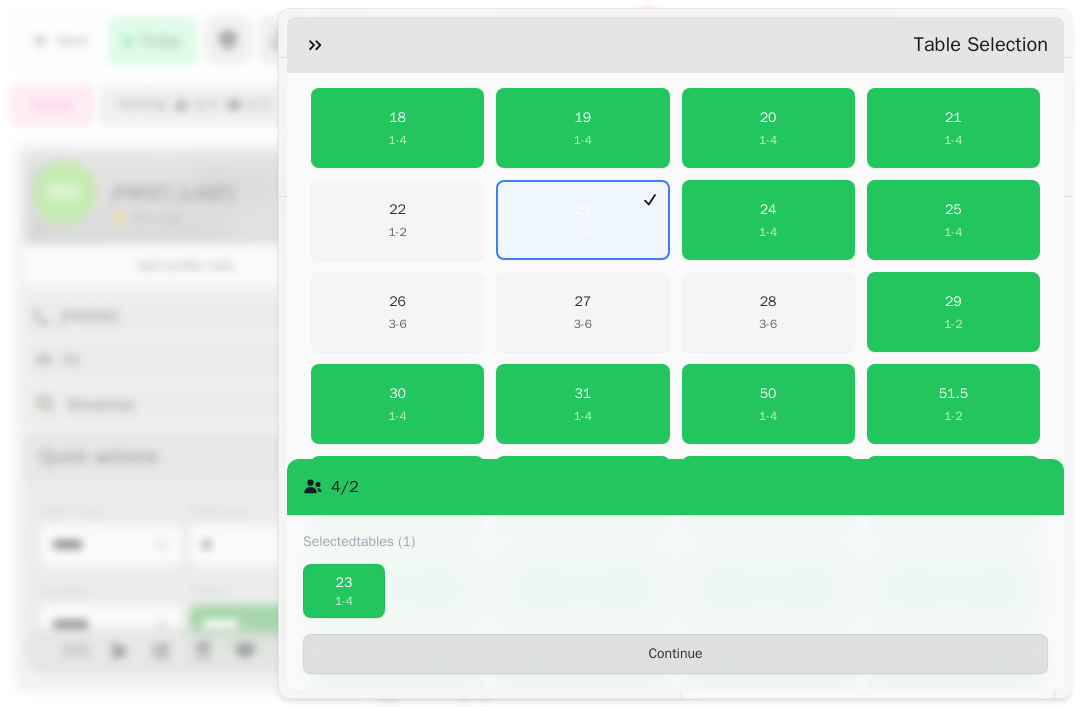 click on "Continue" at bounding box center (675, 654) 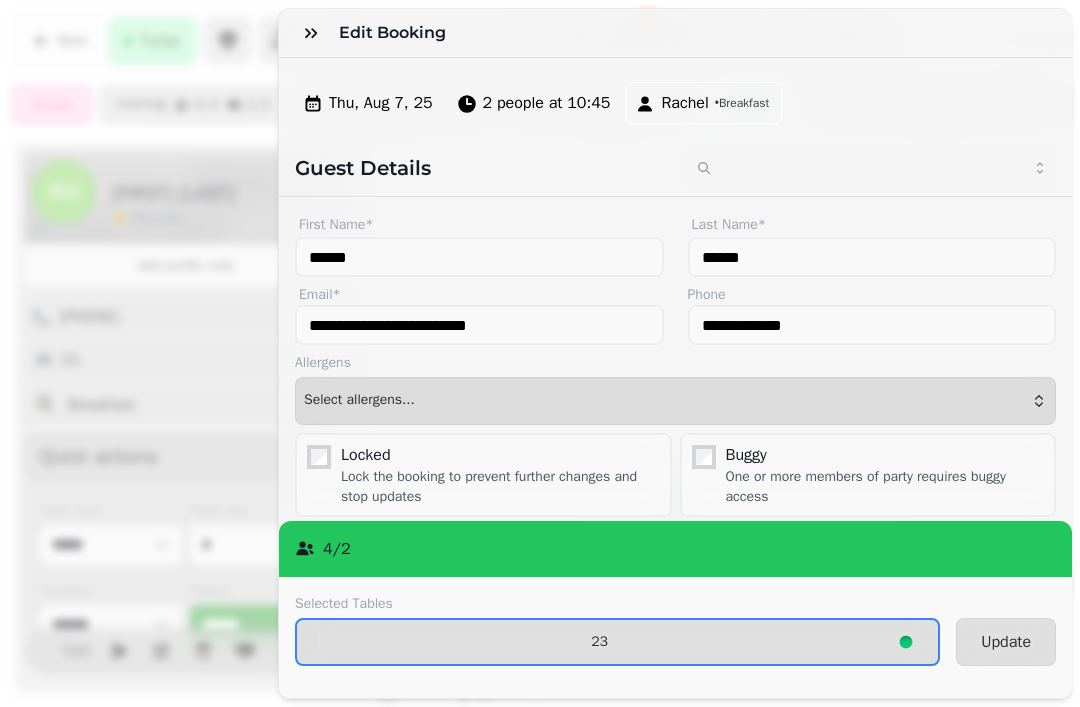 click on "Update" at bounding box center [1006, 642] 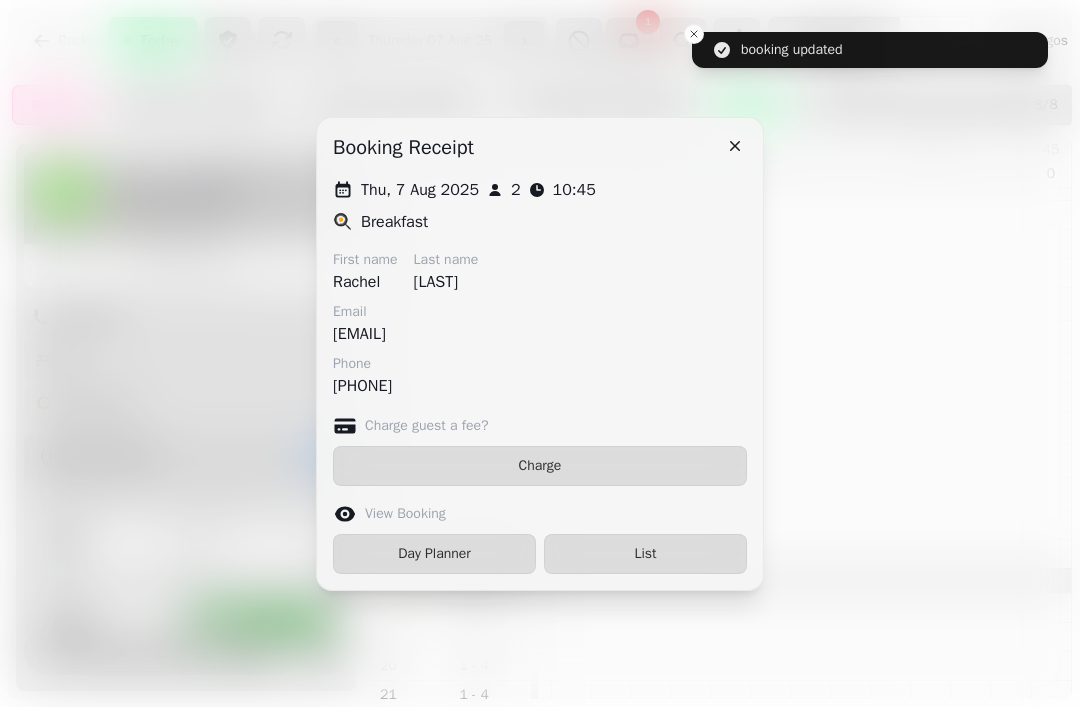 click 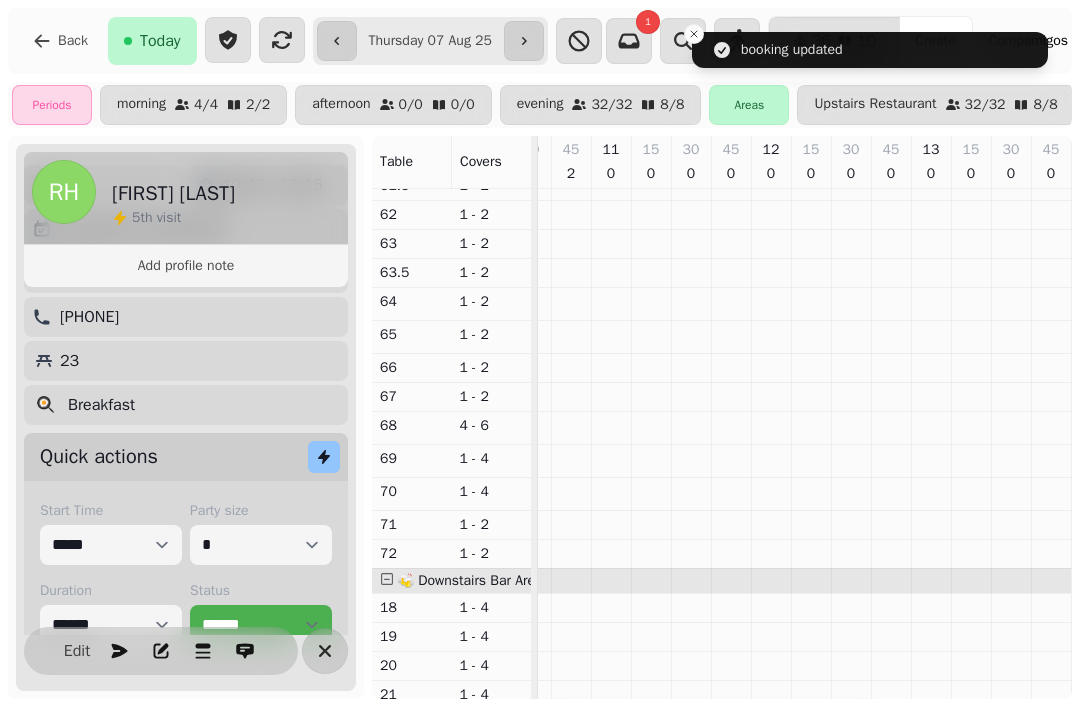 click at bounding box center [325, 651] 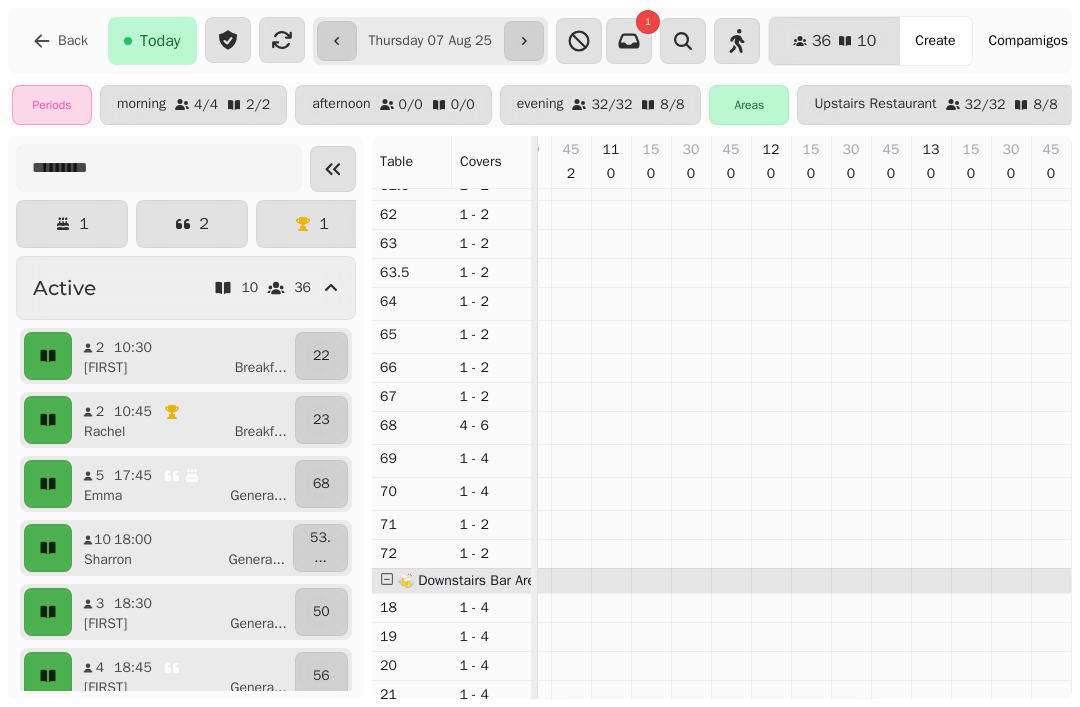 click 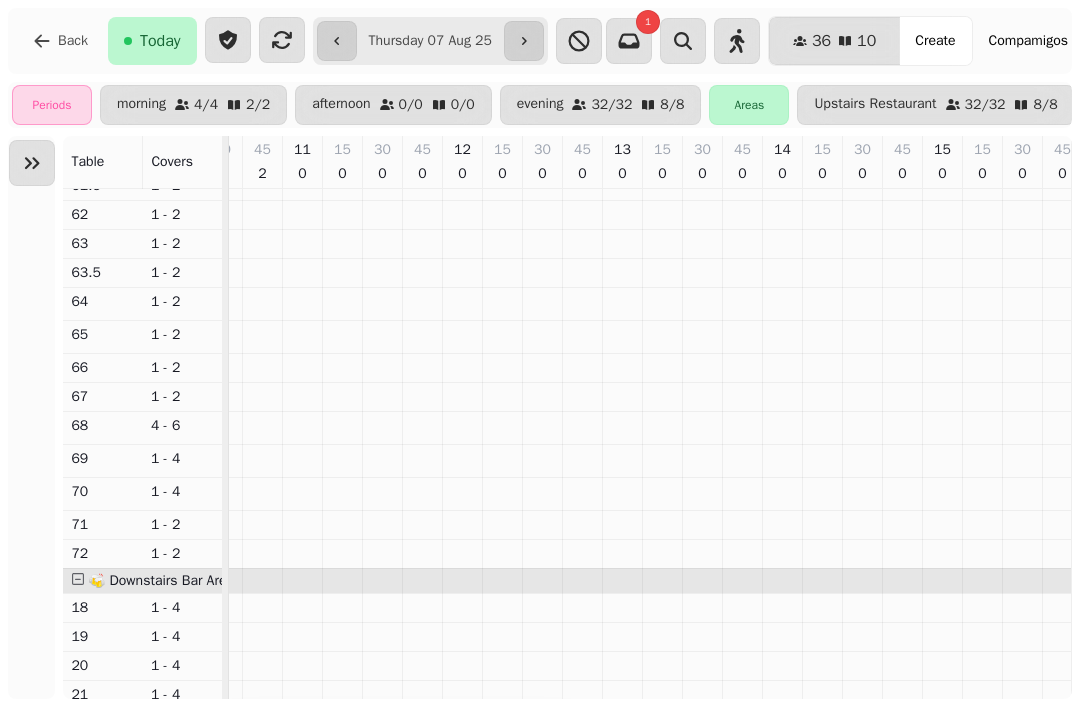 scroll, scrollTop: 502, scrollLeft: 279, axis: both 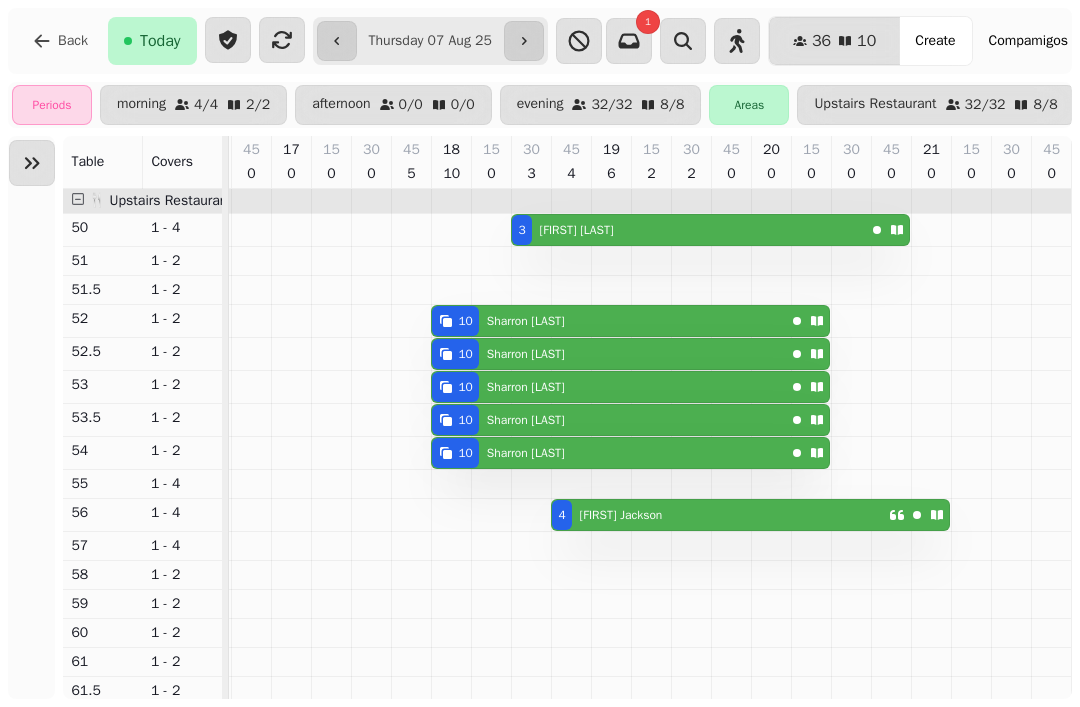 click on "4 [FIRST]   [LAST]" at bounding box center [720, 515] 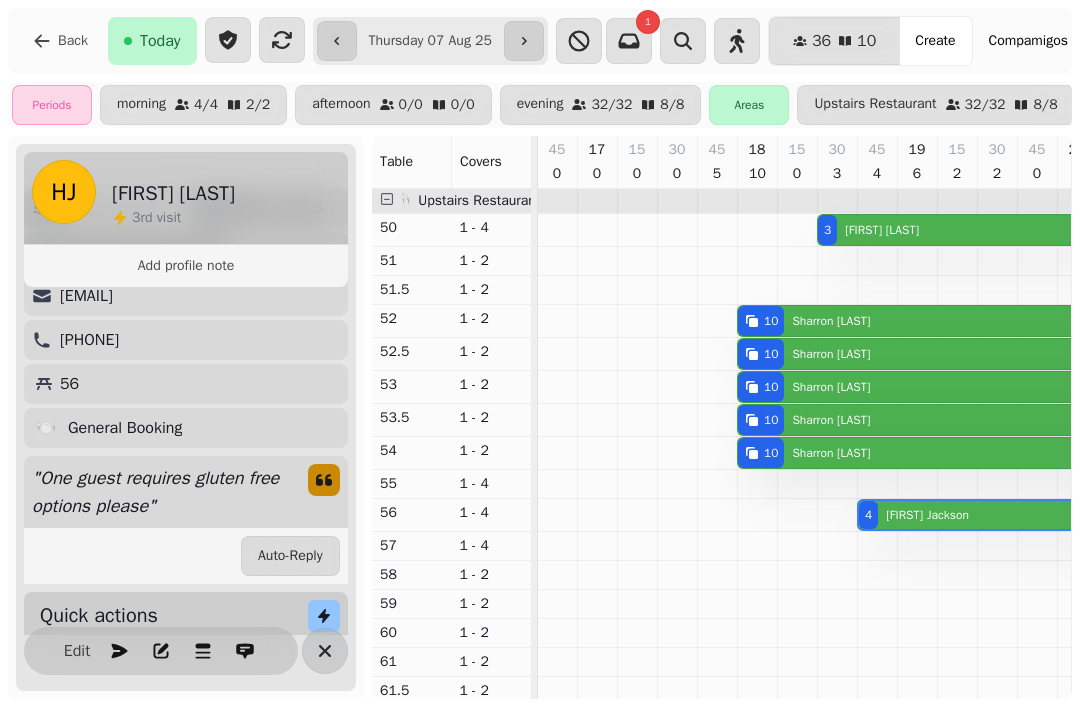 click at bounding box center (325, 651) 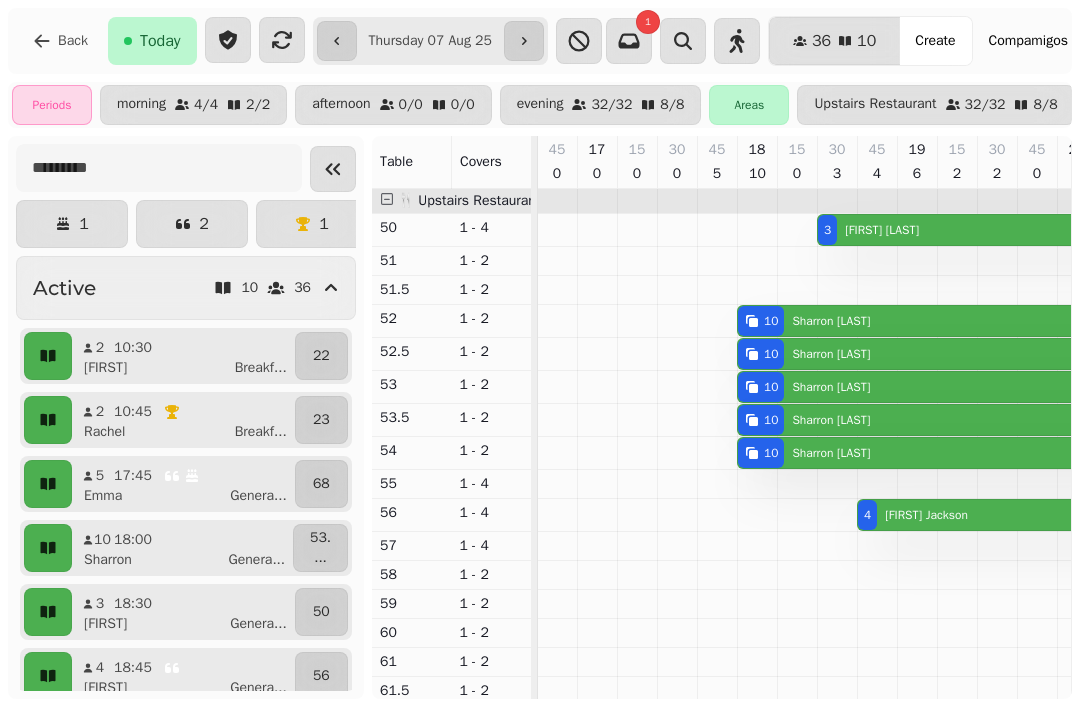click on "3 [FIRST]   [LAST]" at bounding box center (994, 230) 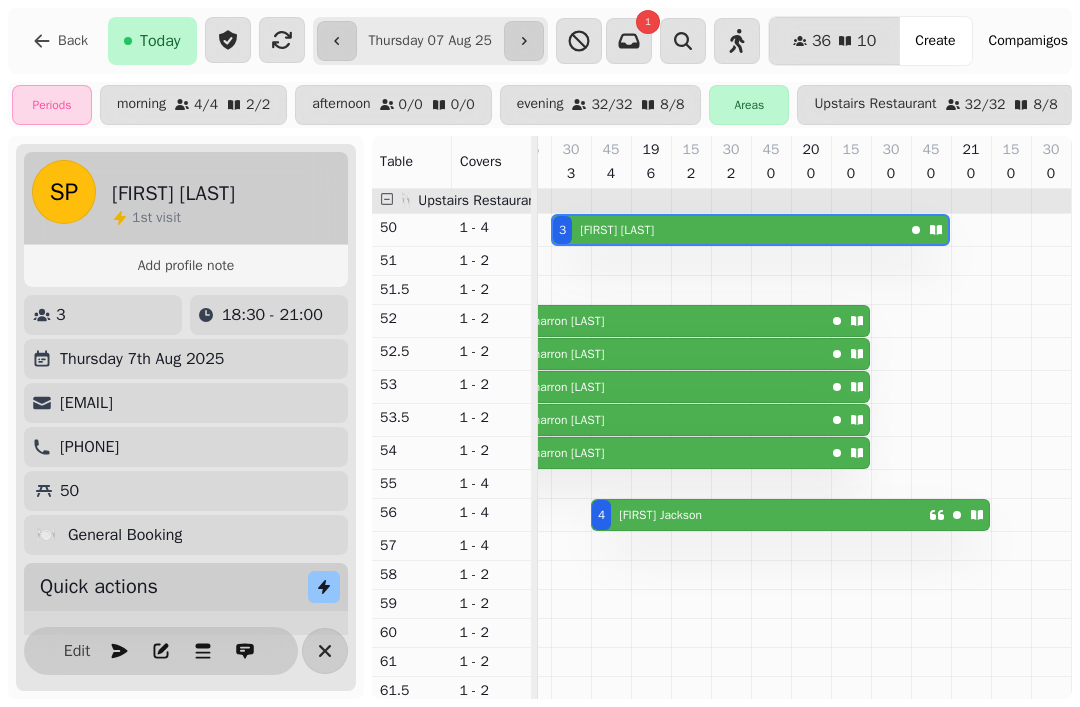 click on "Edit" at bounding box center [77, 651] 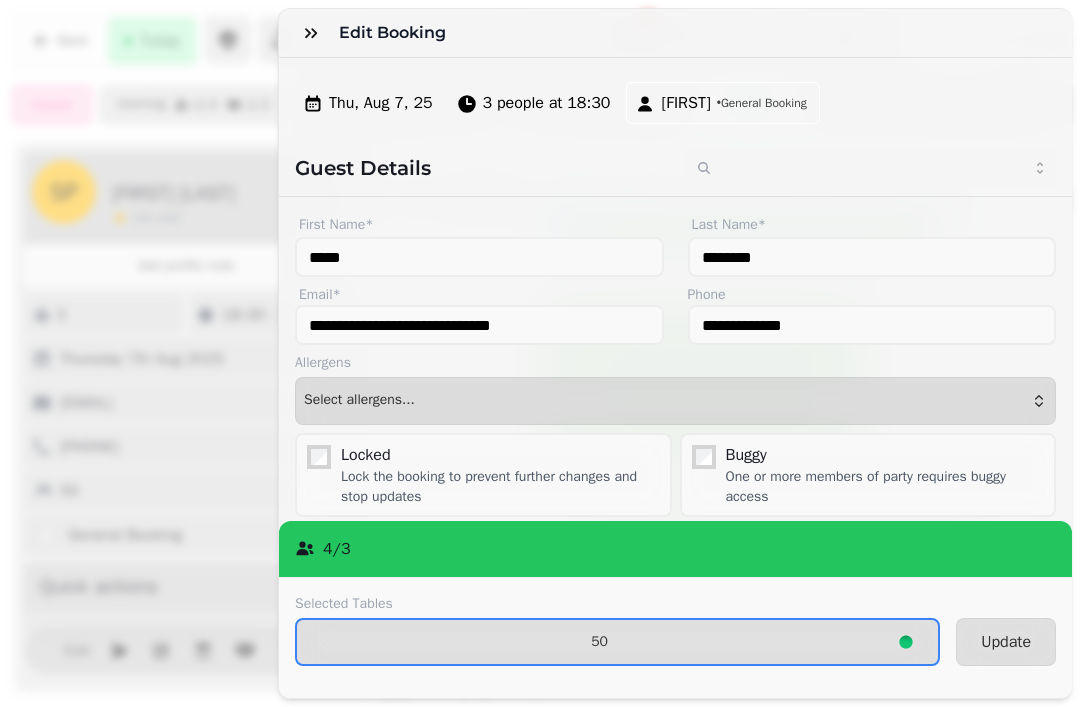 click on "50" at bounding box center [617, 642] 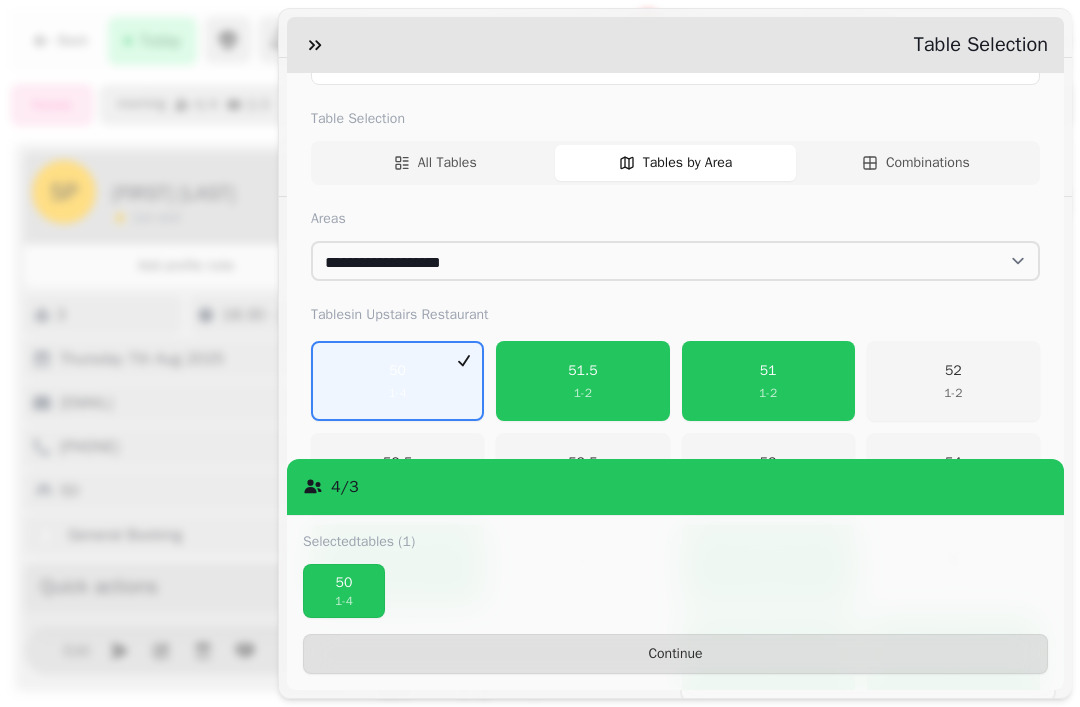click on "1  -  4" at bounding box center [398, 393] 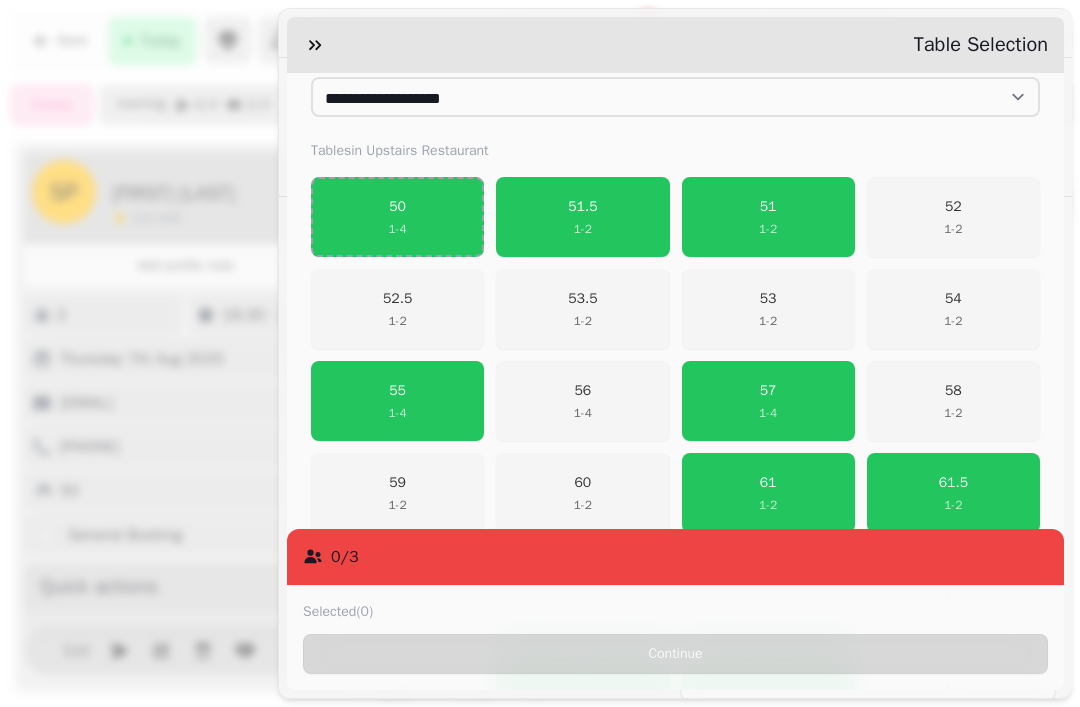 click on "55 1  -  4" at bounding box center (397, 401) 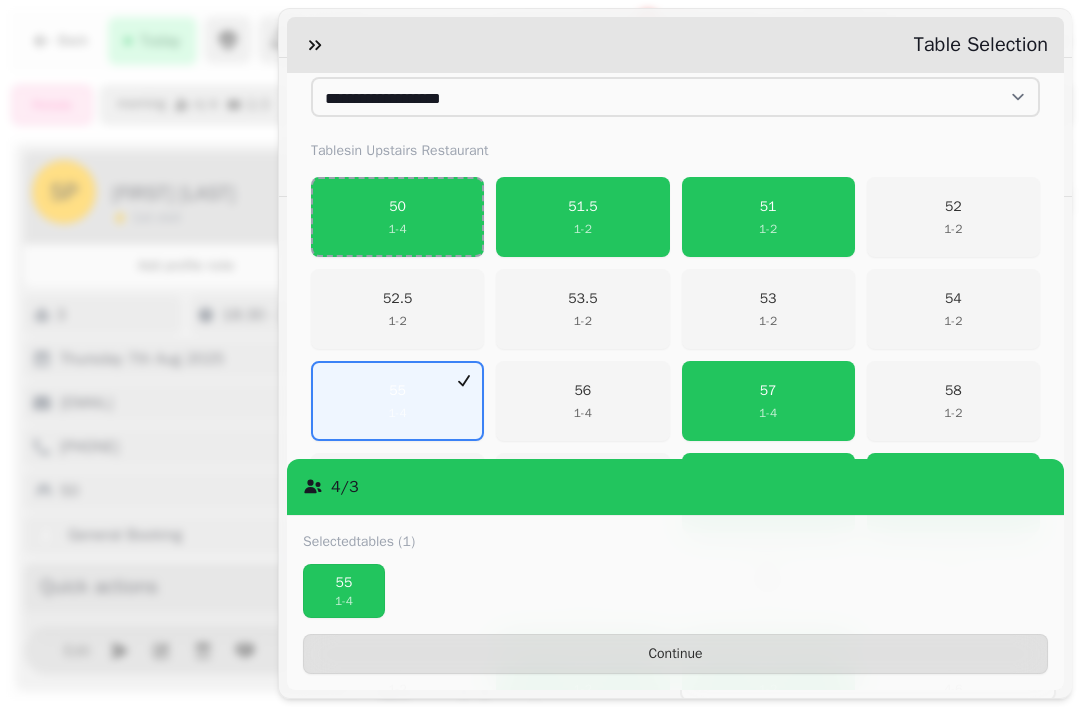 click on "Continue" at bounding box center [675, 654] 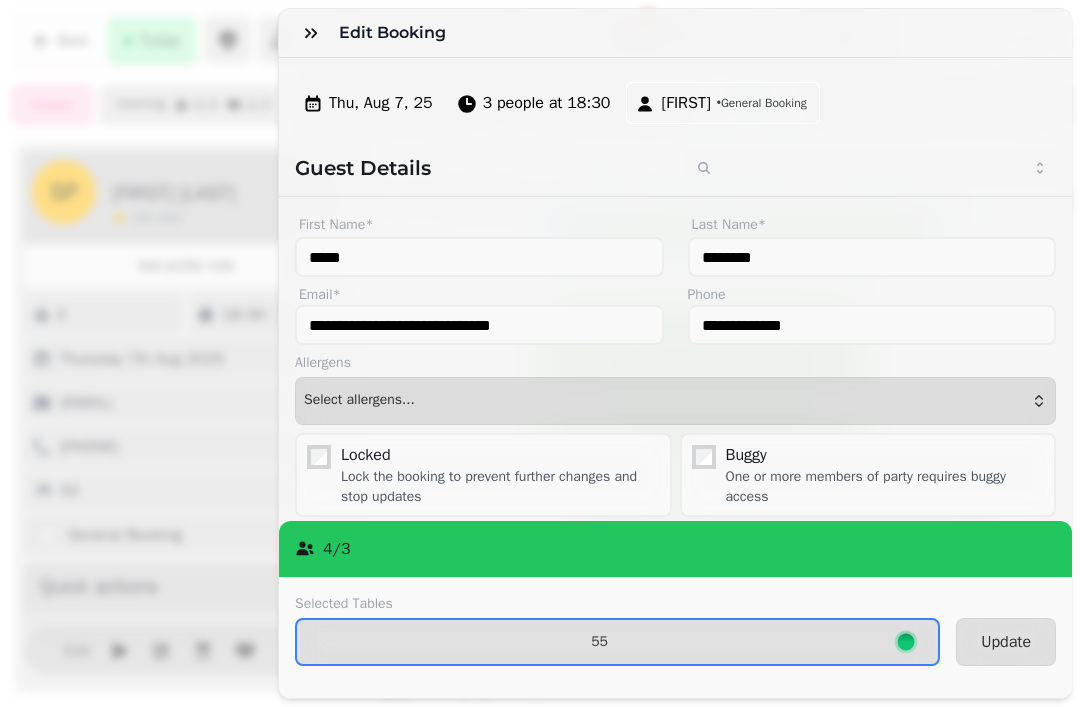 click on "Update" at bounding box center (1006, 642) 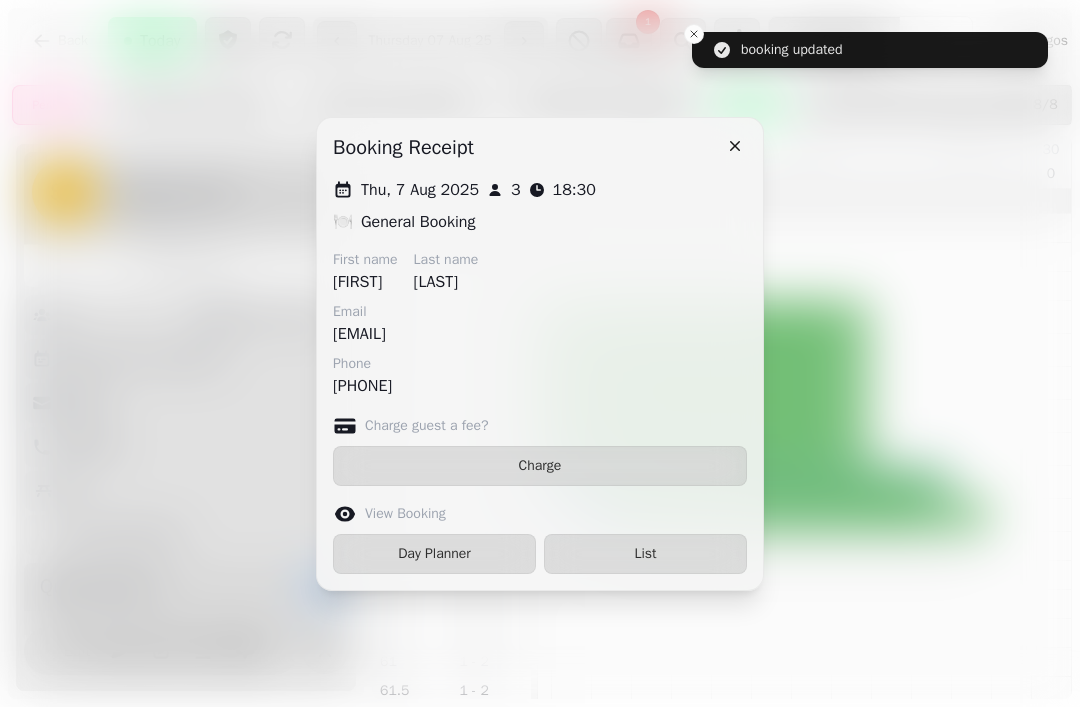 click at bounding box center [735, 146] 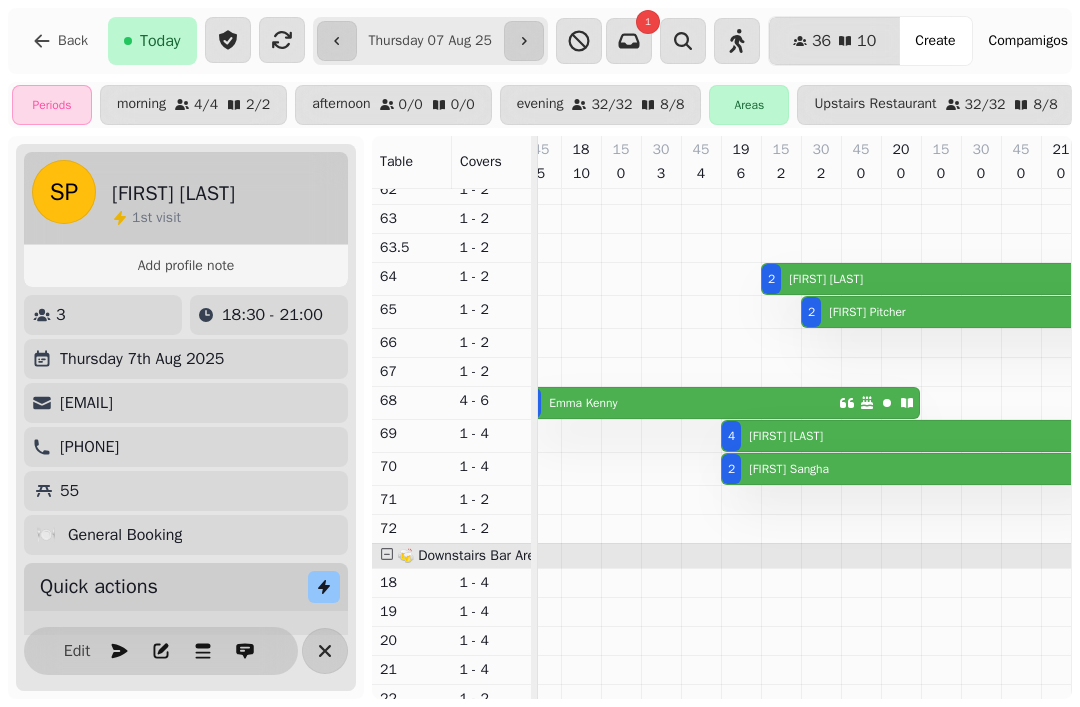 click on "[FIRST]   [LAST]" at bounding box center [785, 469] 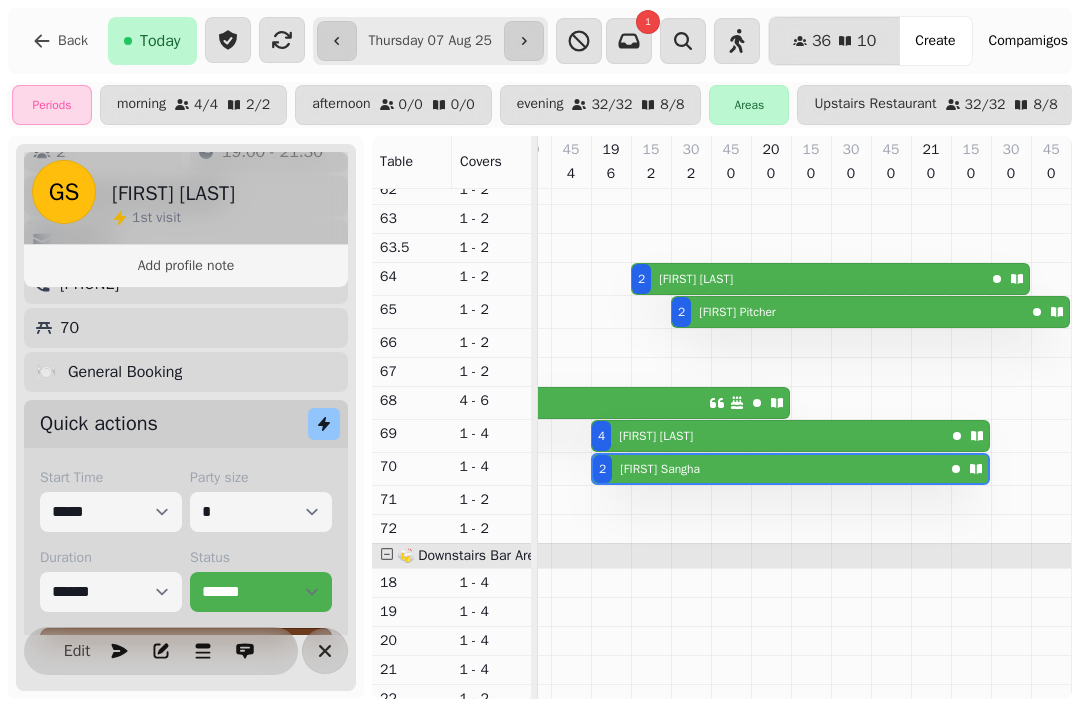 click on "Edit" at bounding box center (77, 651) 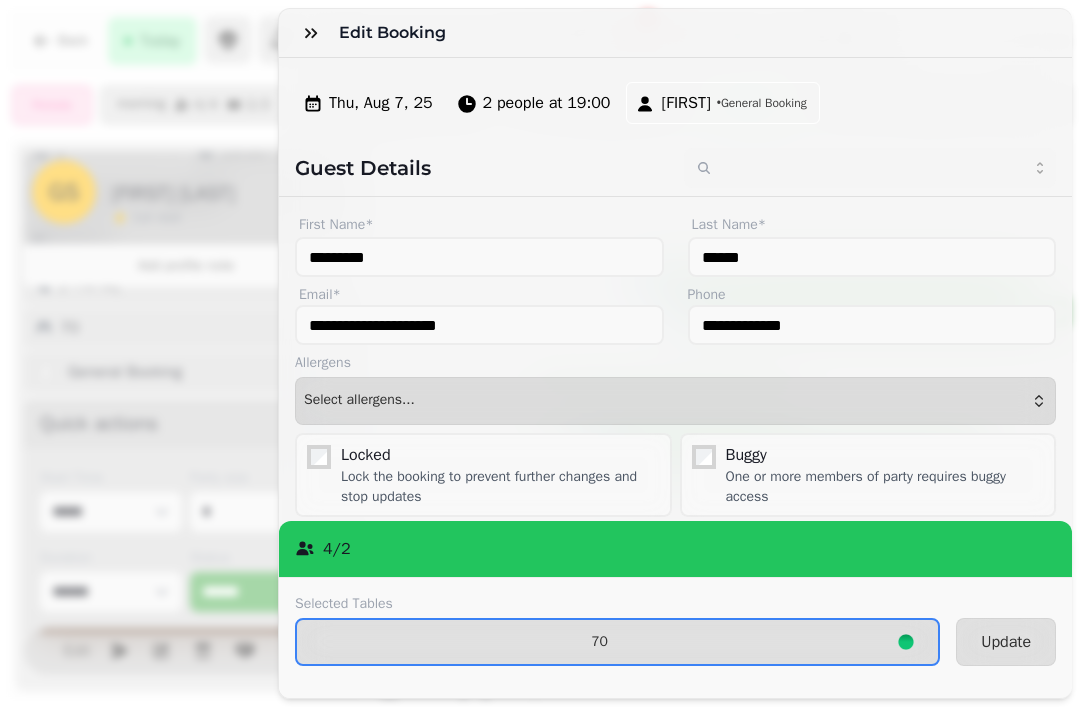 click on "70" at bounding box center (617, 642) 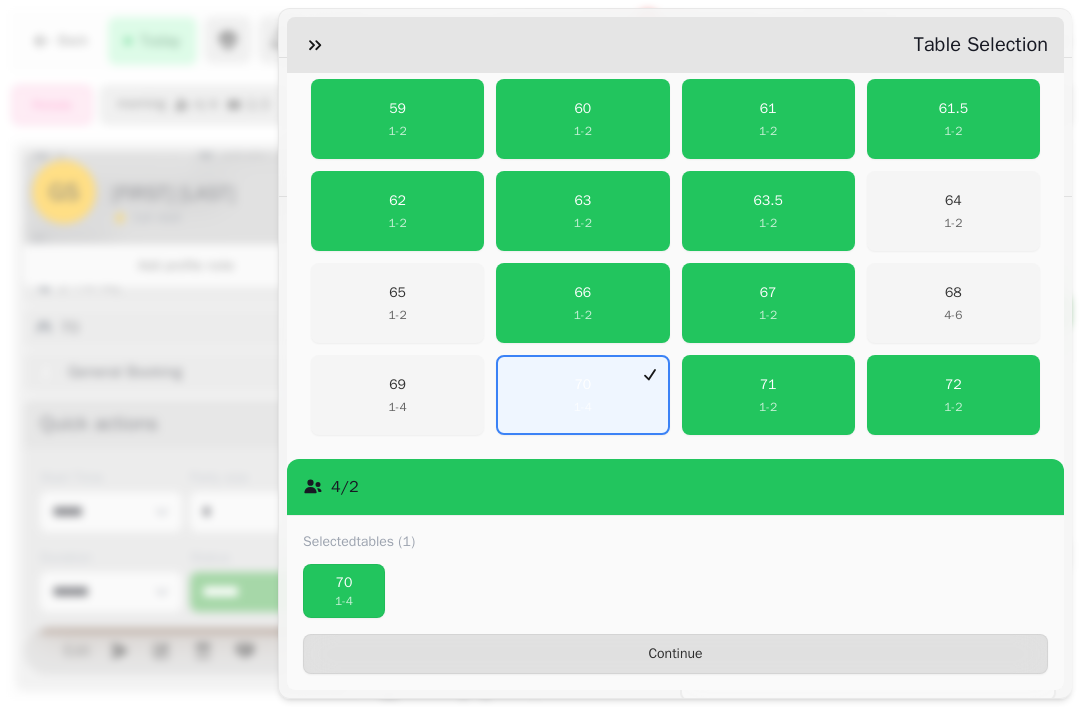 click on "71" at bounding box center (768, 385) 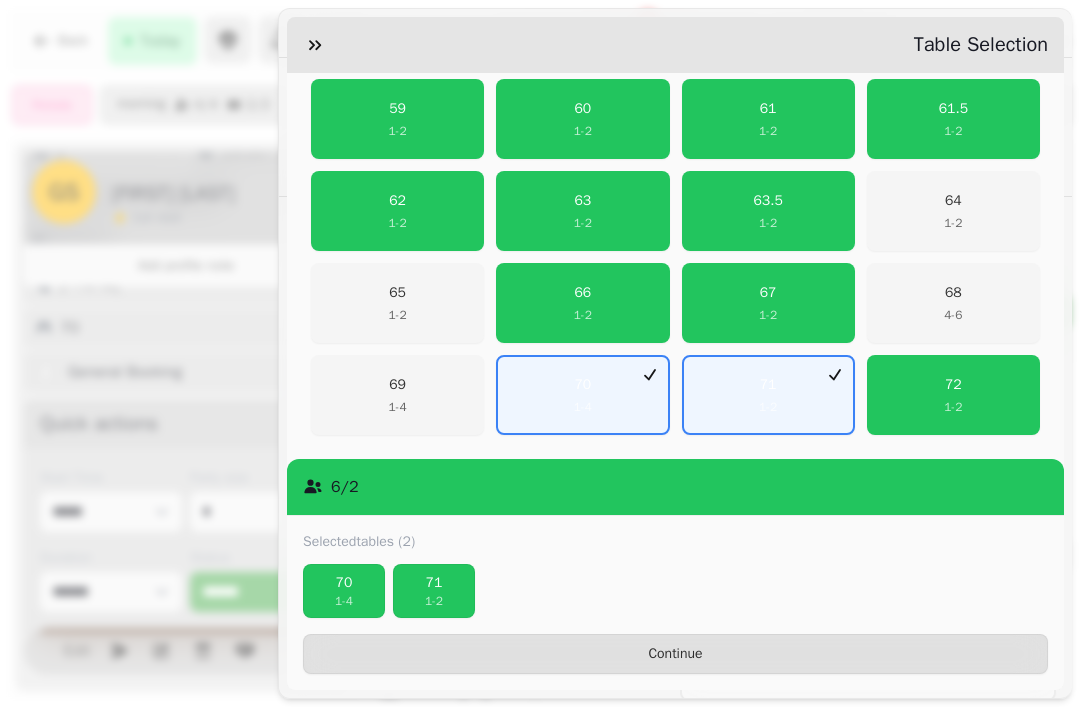 click on "1 - 4" at bounding box center [344, 601] 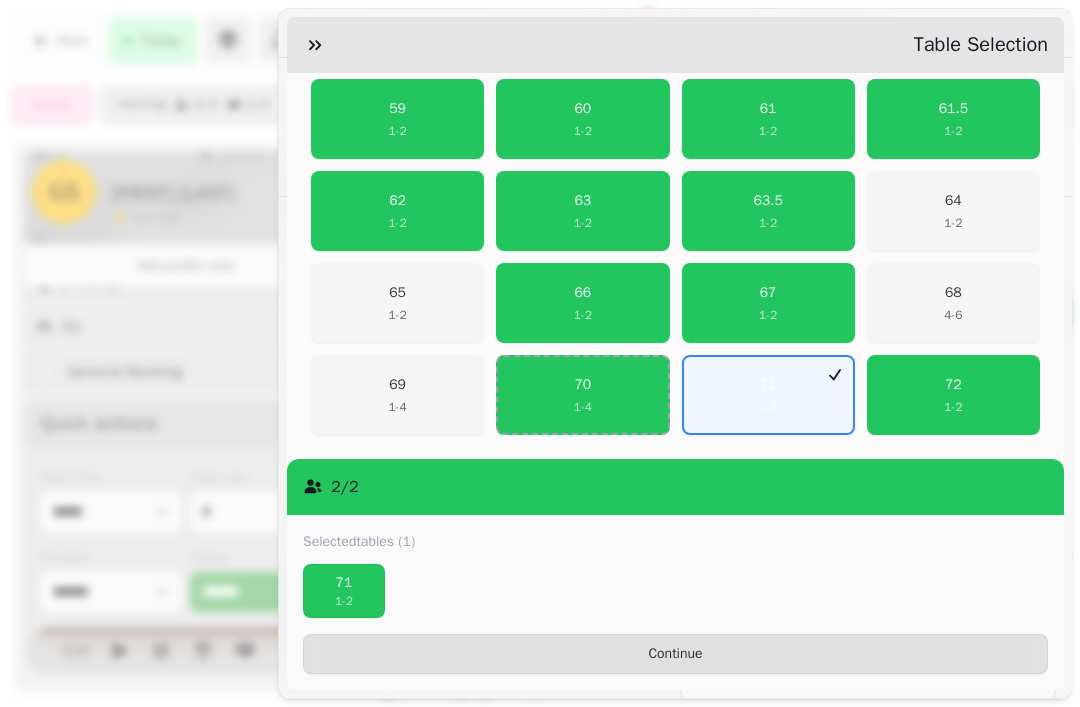 click on "Continue" at bounding box center (675, 654) 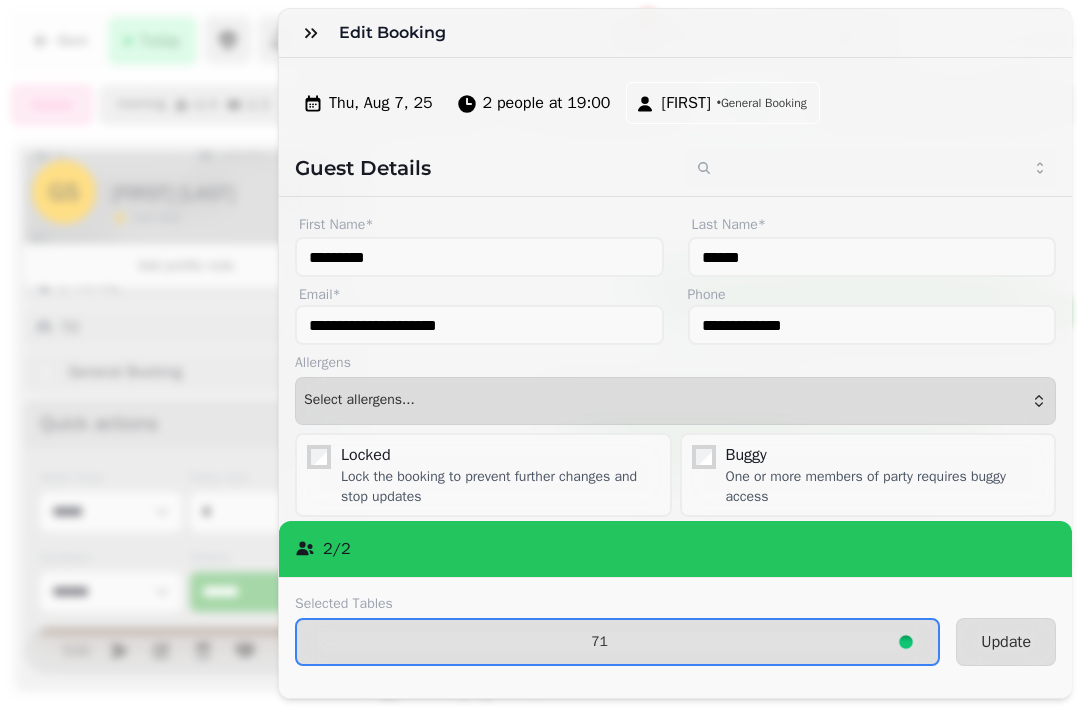click on "Update" at bounding box center [1006, 642] 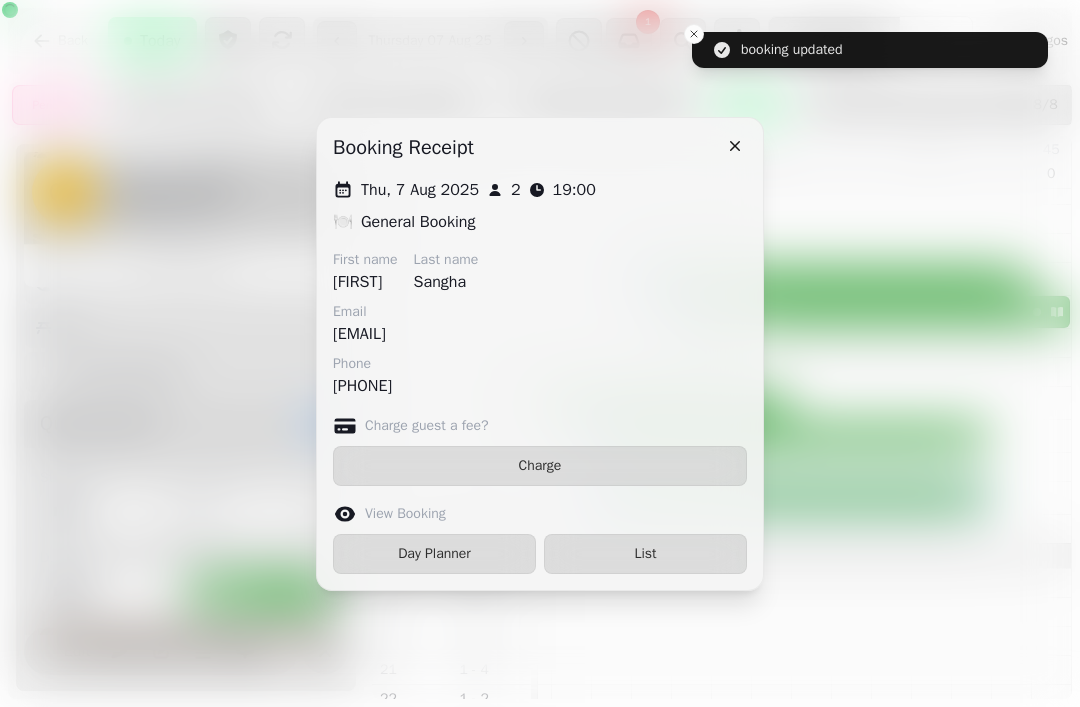 click at bounding box center [735, 146] 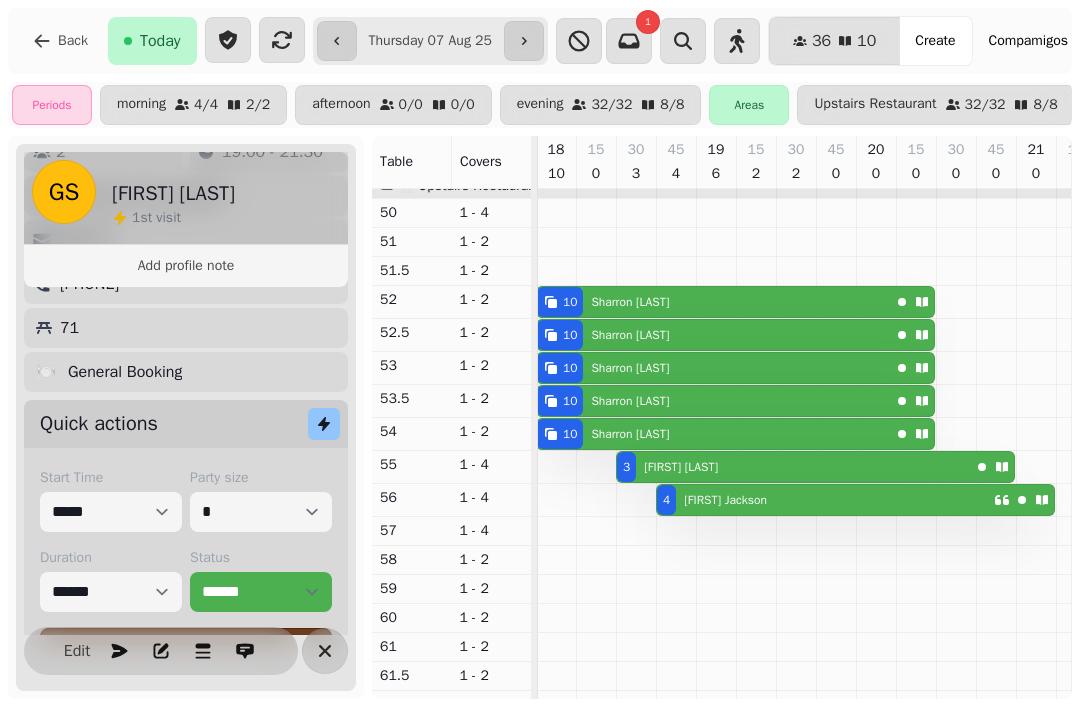 click on "4 [FIRST]   [LAST]" at bounding box center (825, 500) 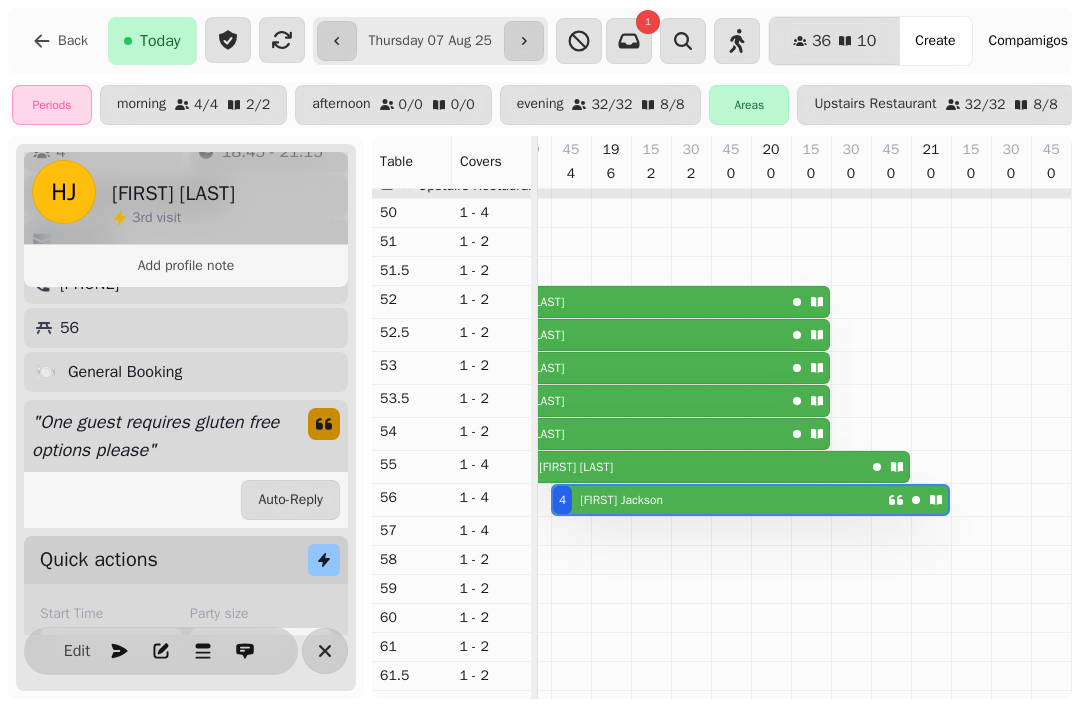 click 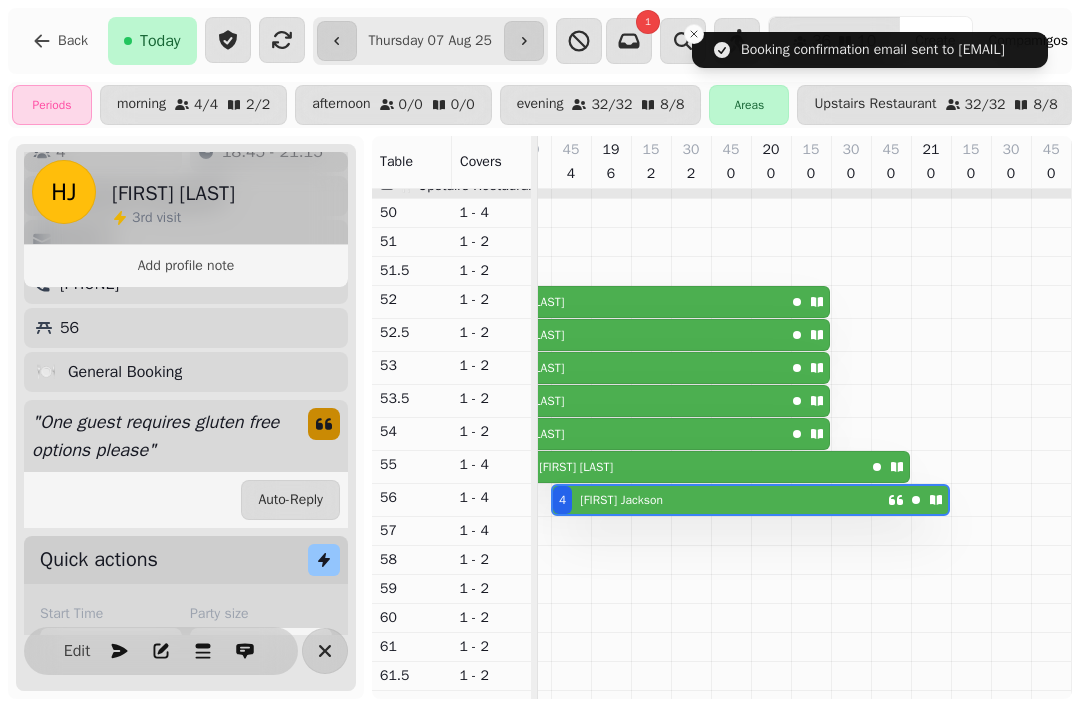 click on "Edit" at bounding box center (77, 651) 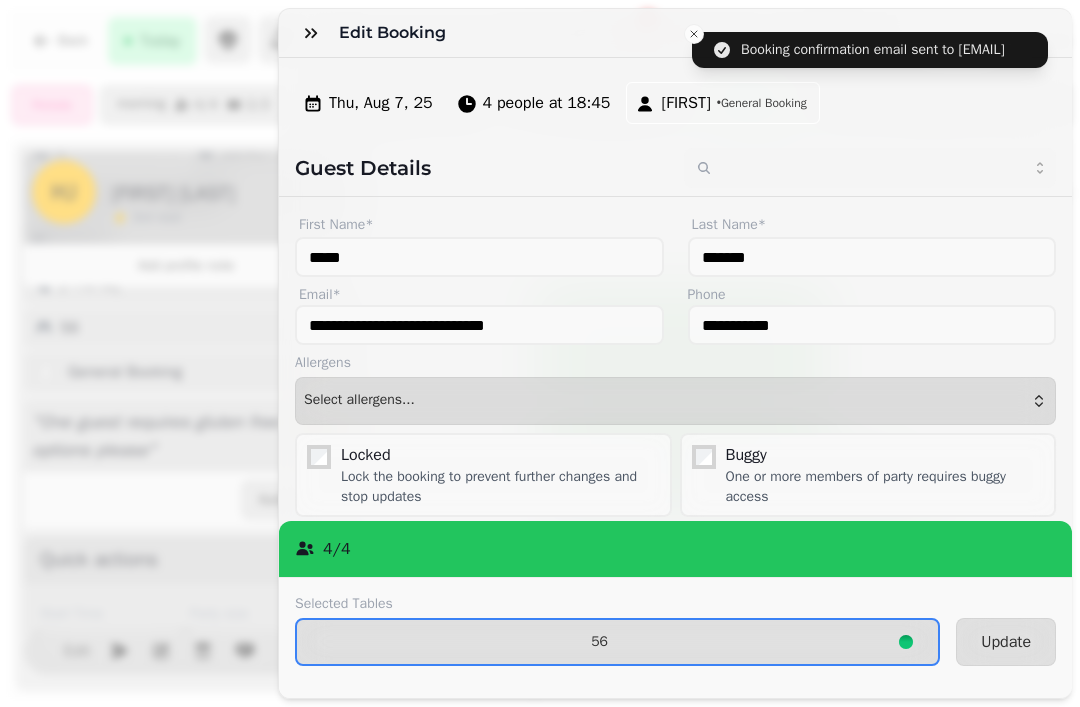 click on "56" at bounding box center (617, 642) 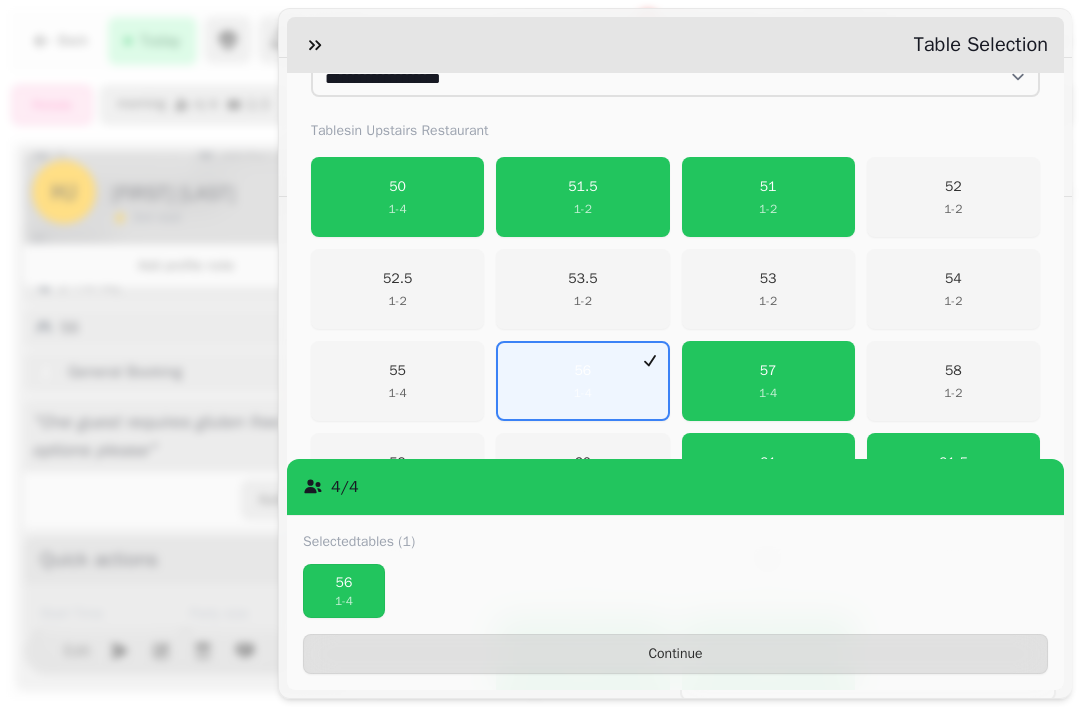 click on "56 1  -  4" at bounding box center (582, 381) 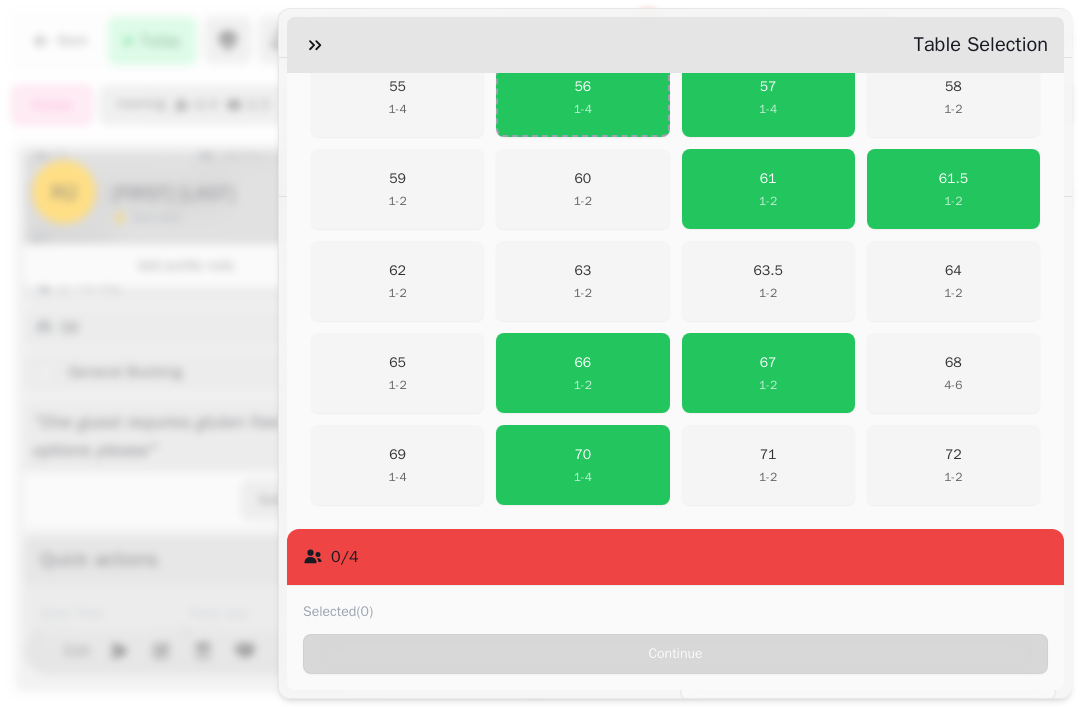 click on "70 1  -  4" at bounding box center [583, 465] 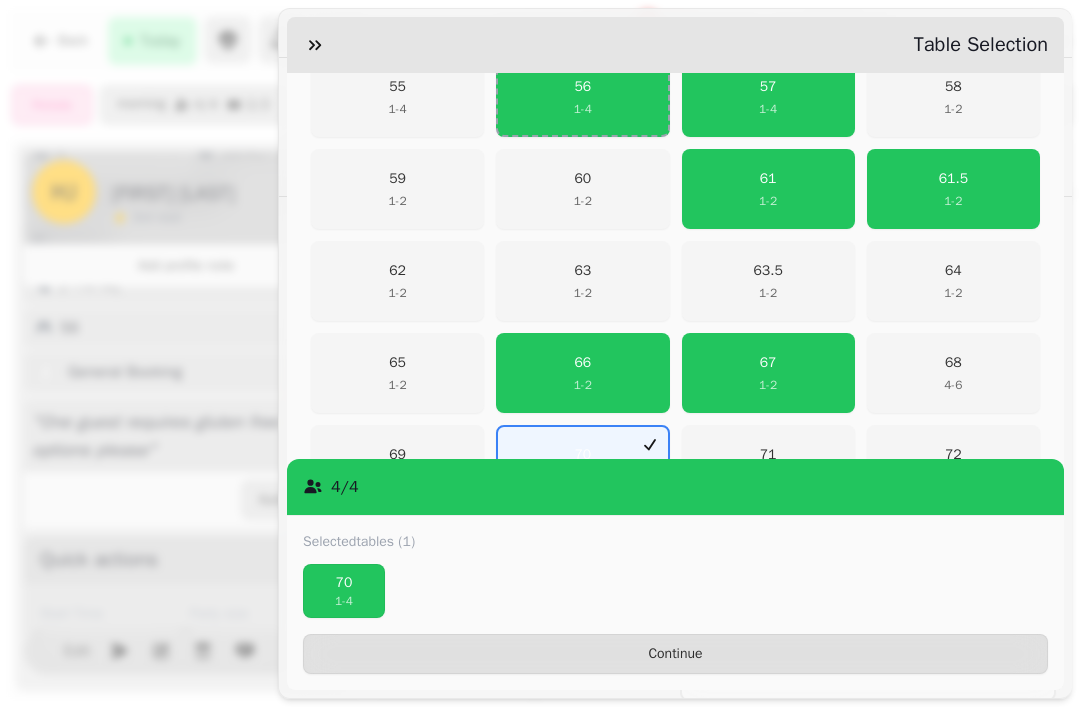 click on "Continue" at bounding box center (675, 654) 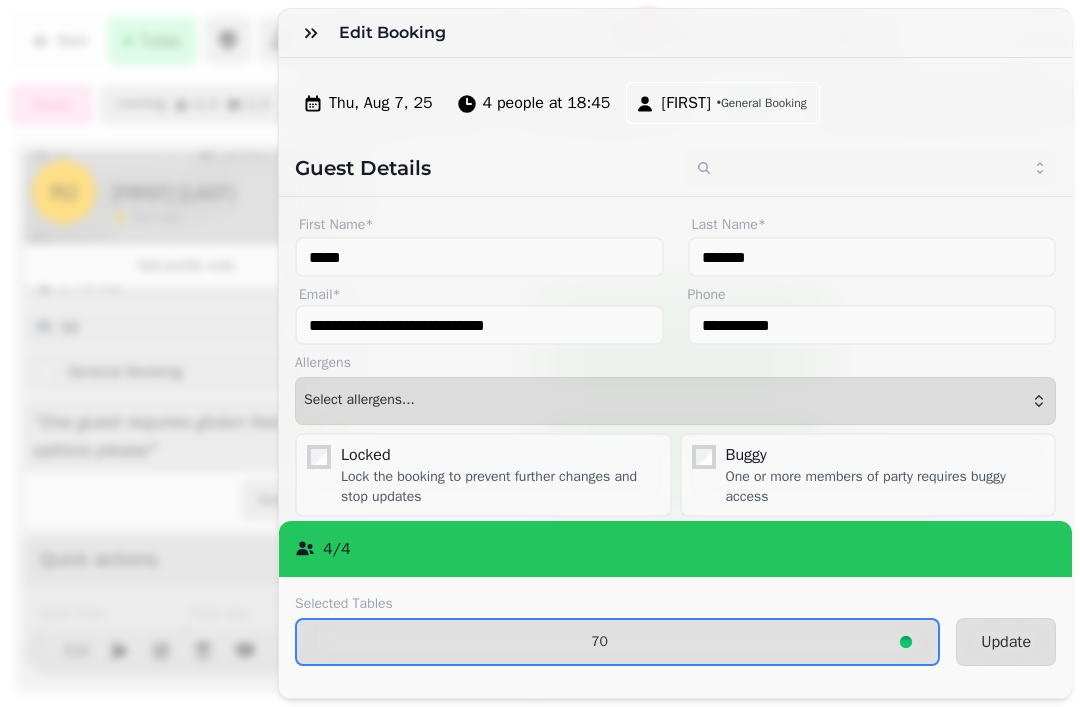 click on "Update" at bounding box center [1006, 642] 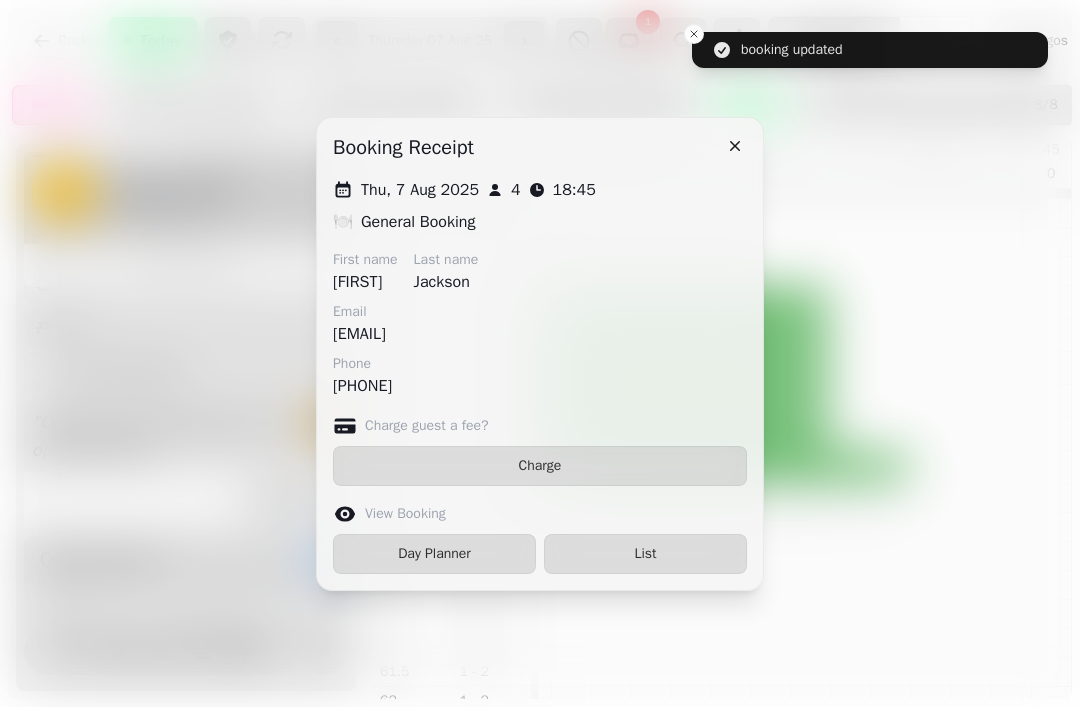 click 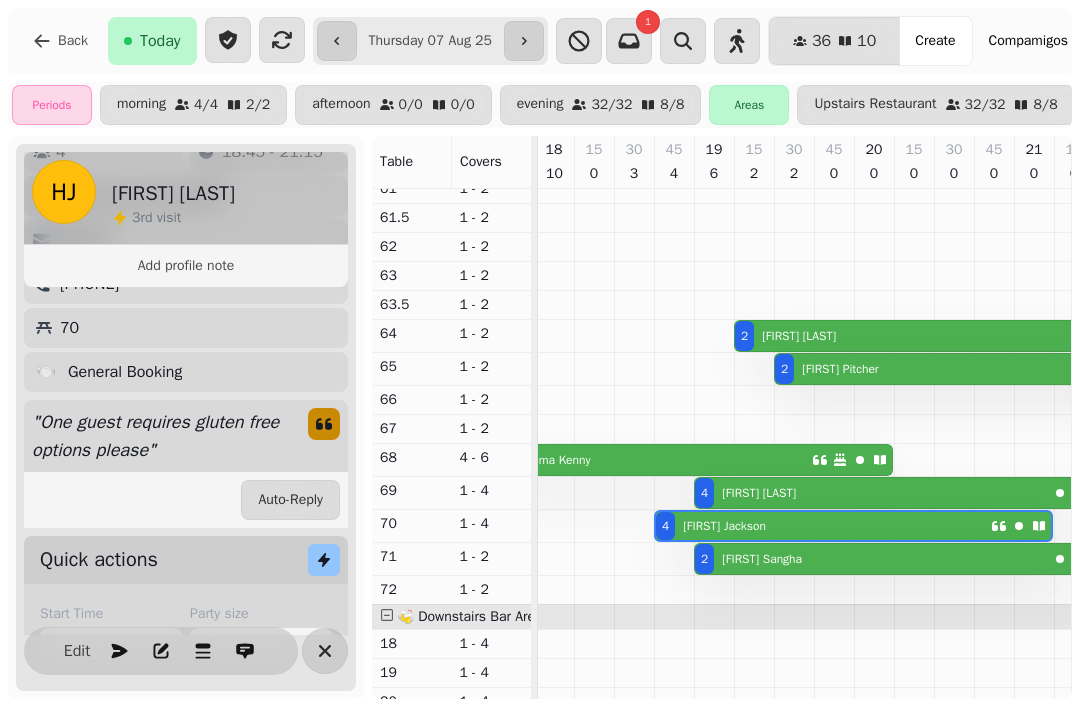 click on "2 [FIRST]   [LAST]" at bounding box center (911, 336) 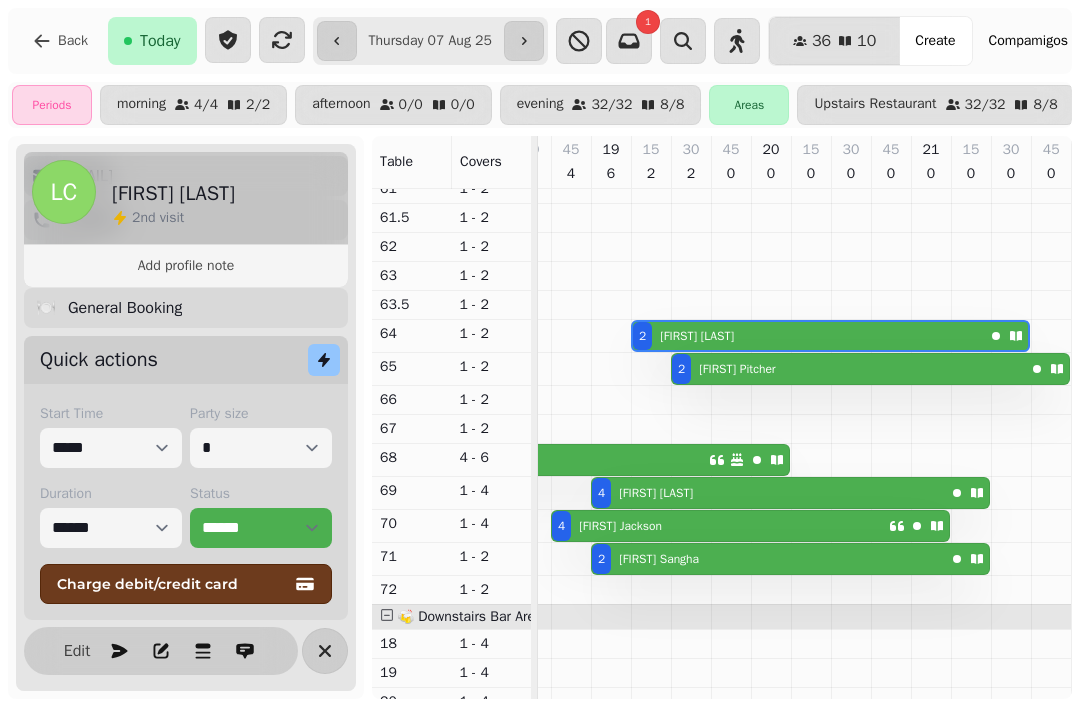 click on "Edit" at bounding box center (77, 651) 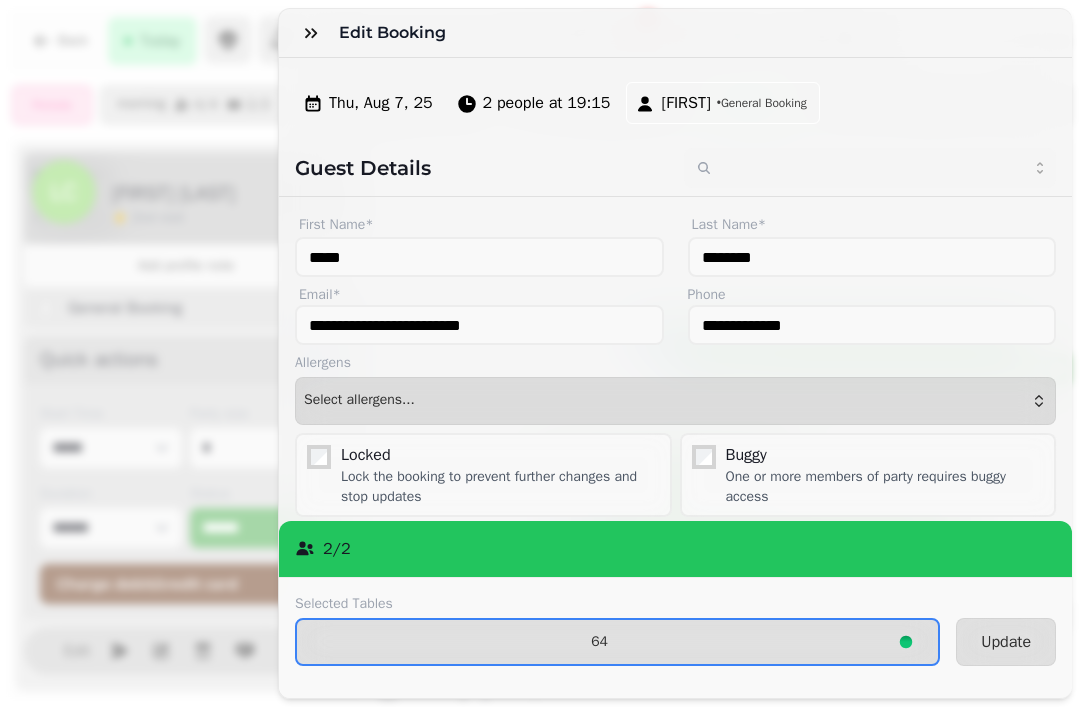 click on "64" at bounding box center [617, 642] 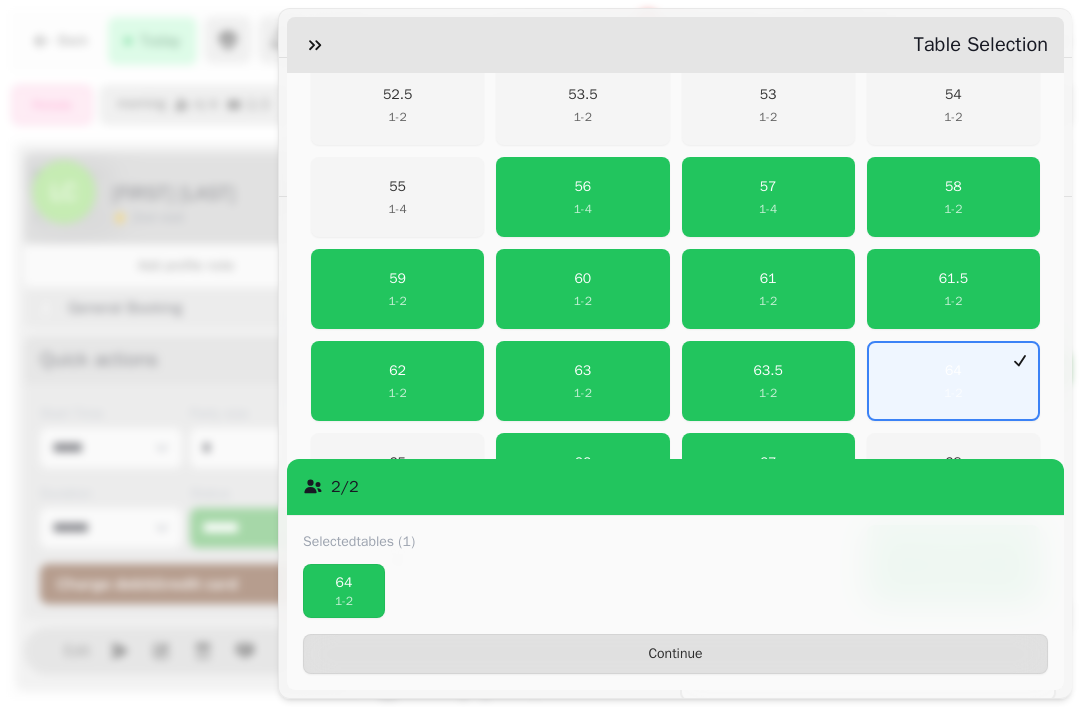 click on "1  -  2" at bounding box center [953, 393] 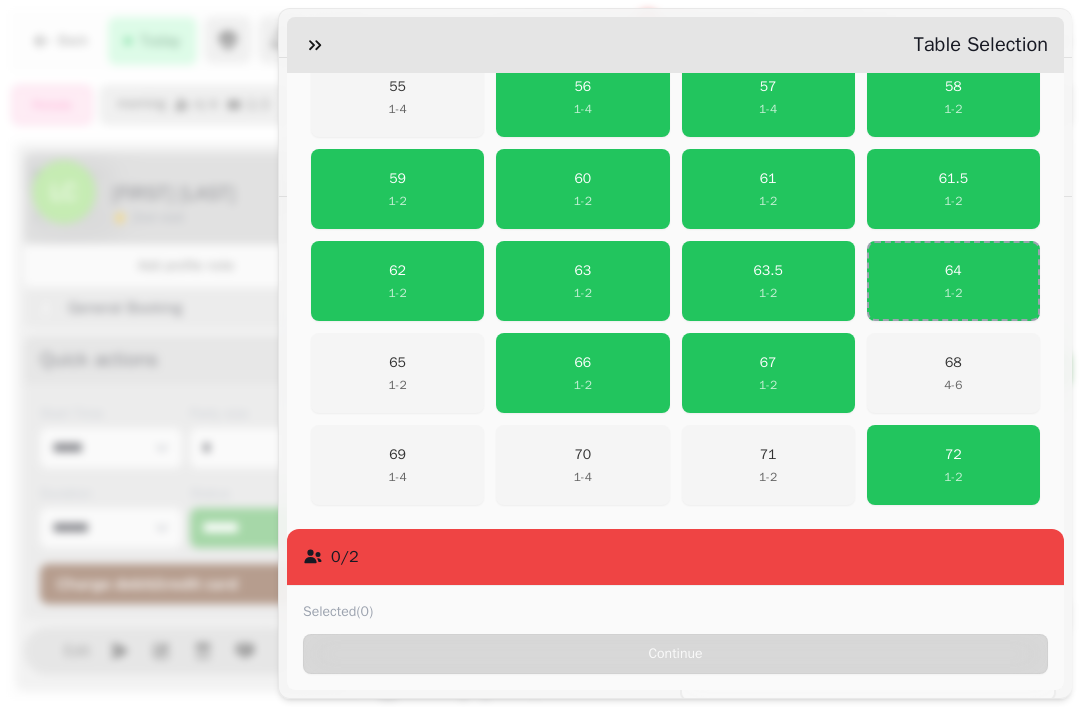 click on "65" at bounding box center (398, 363) 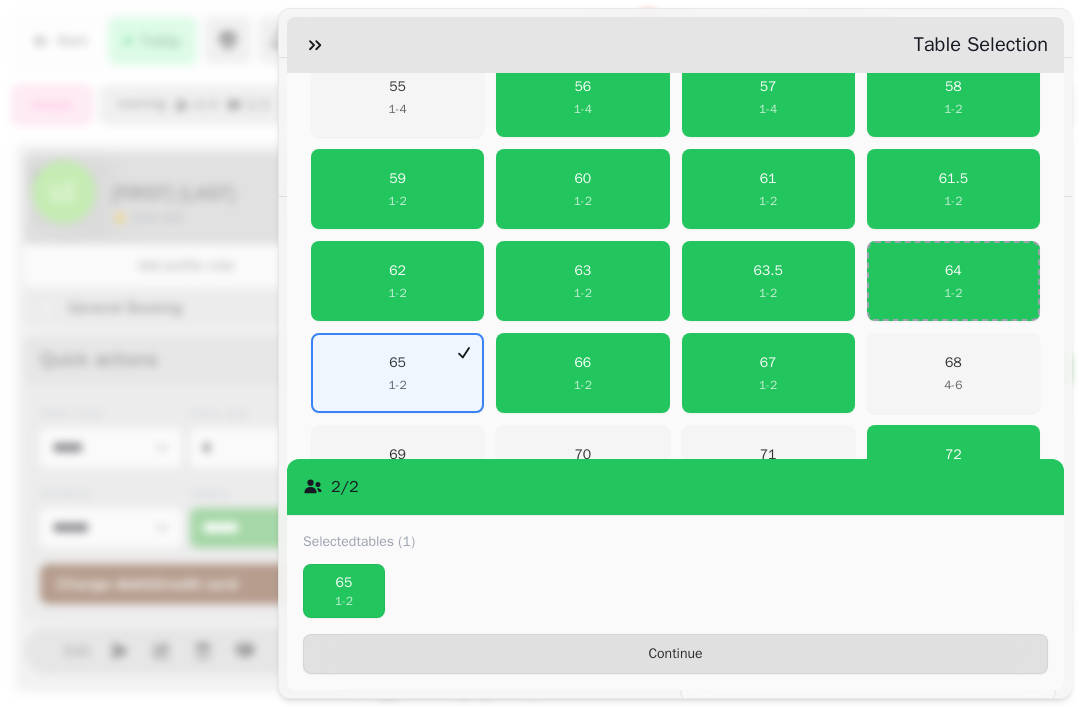 click on "Continue" at bounding box center [675, 654] 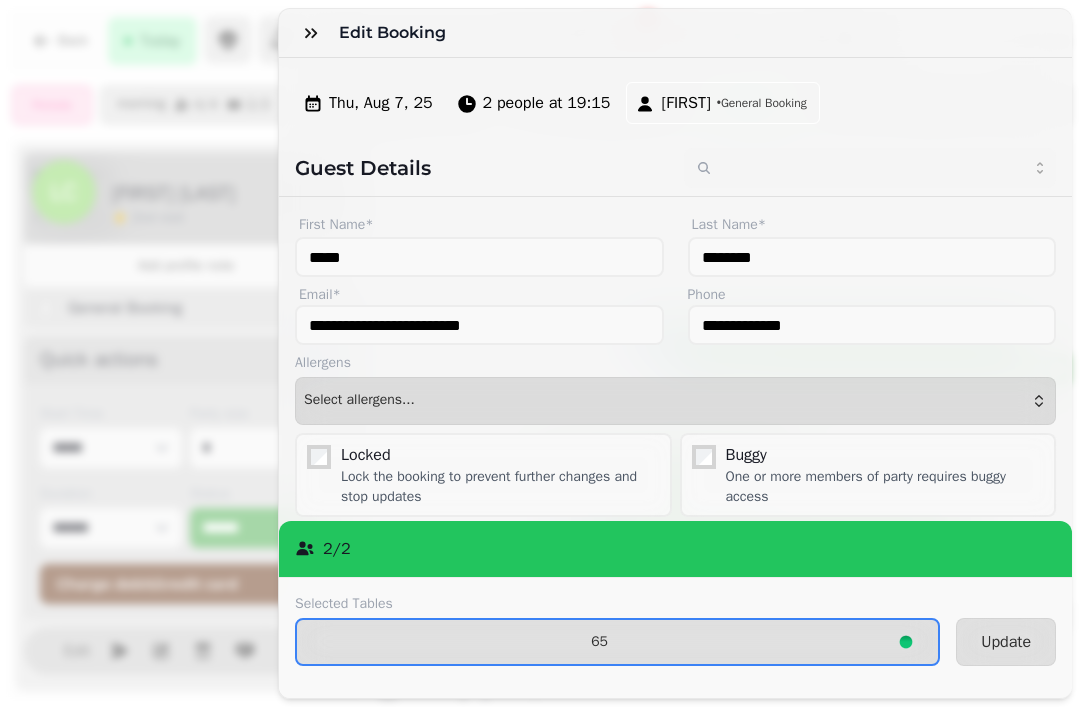 click on "Update" at bounding box center [1006, 642] 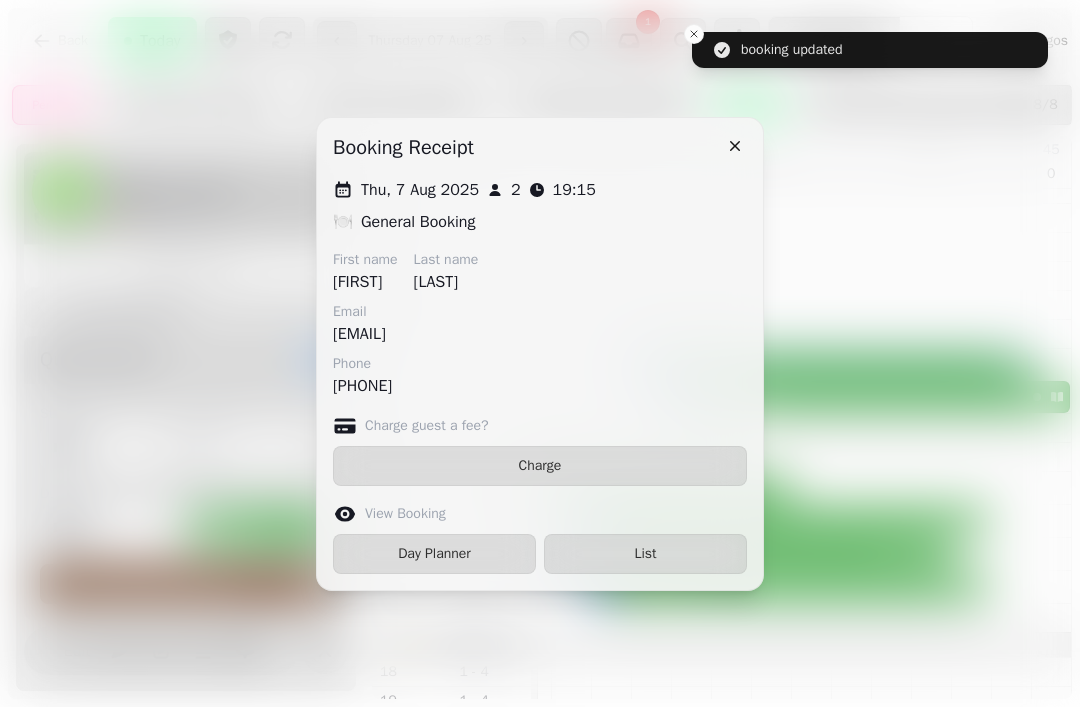 click 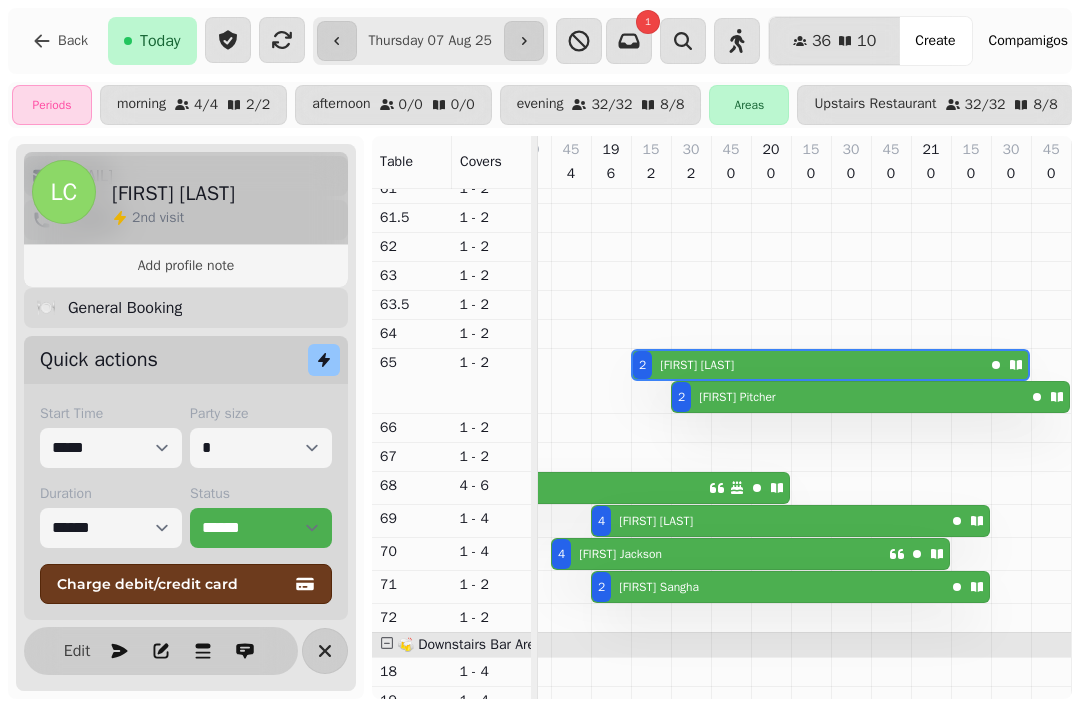 click on "2 [FIRST]   [LAST]" at bounding box center [848, 397] 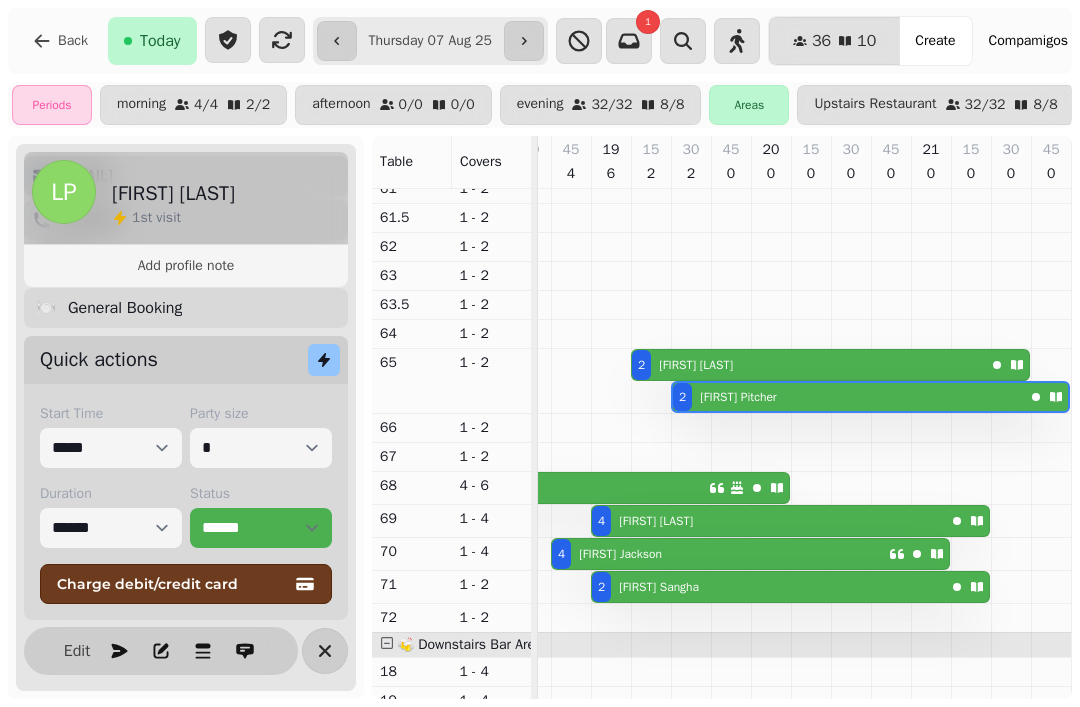 click on "2 [FIRST]   [LAST]" at bounding box center (848, 397) 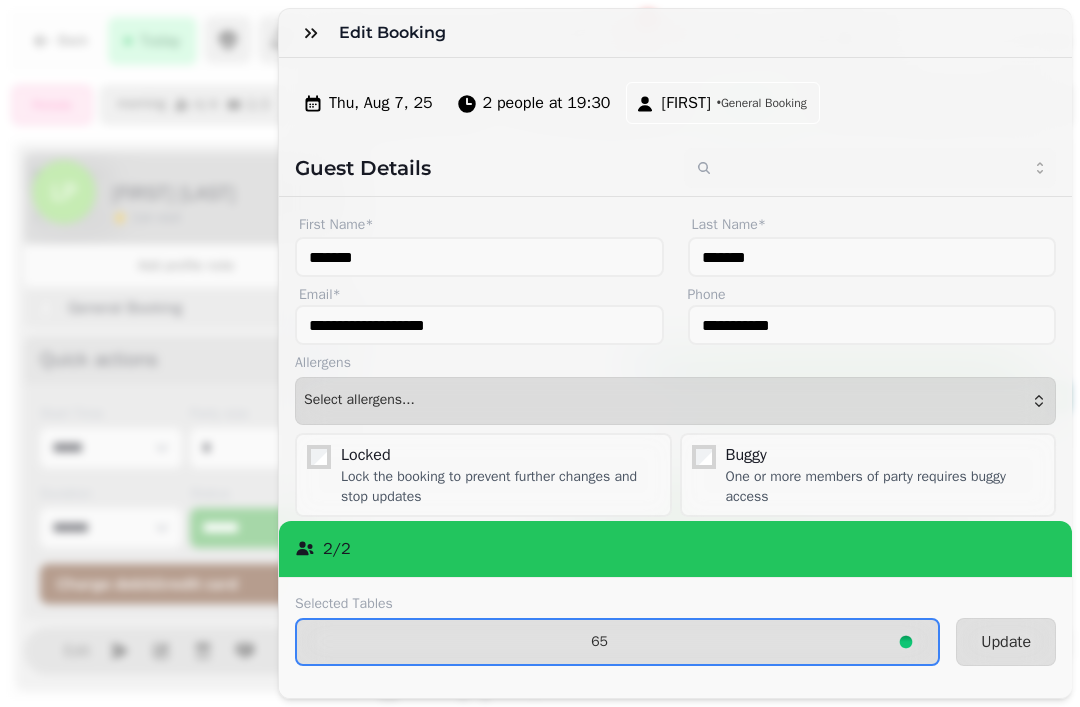 click on "65" at bounding box center [599, 642] 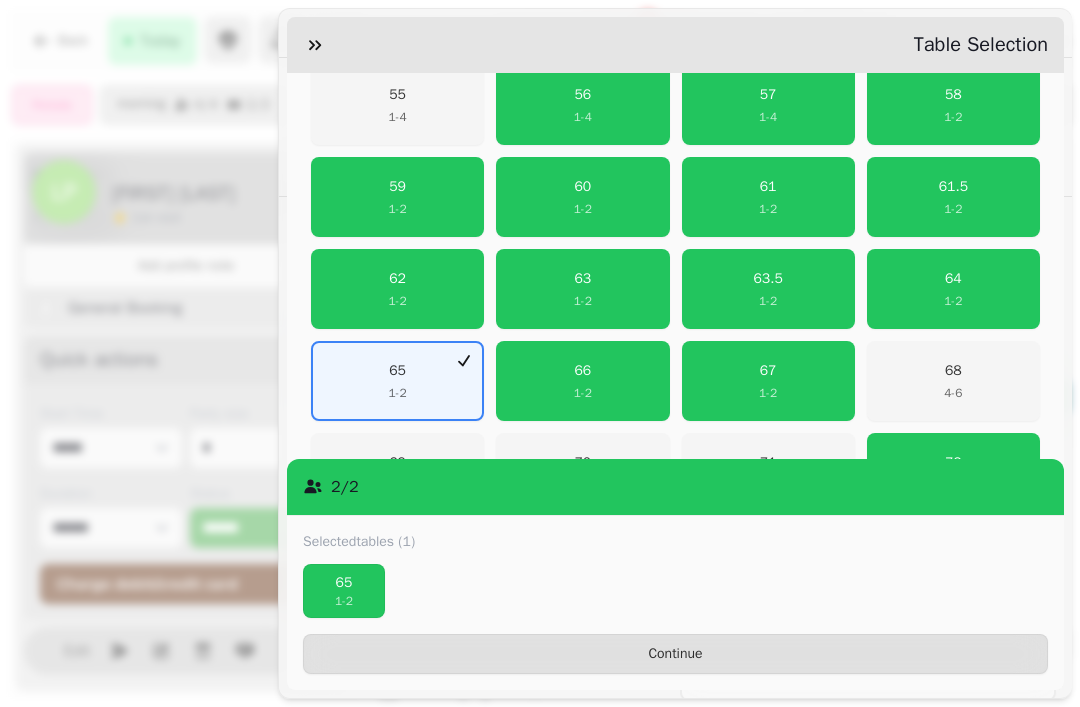 click on "1  -  2" at bounding box center [768, 393] 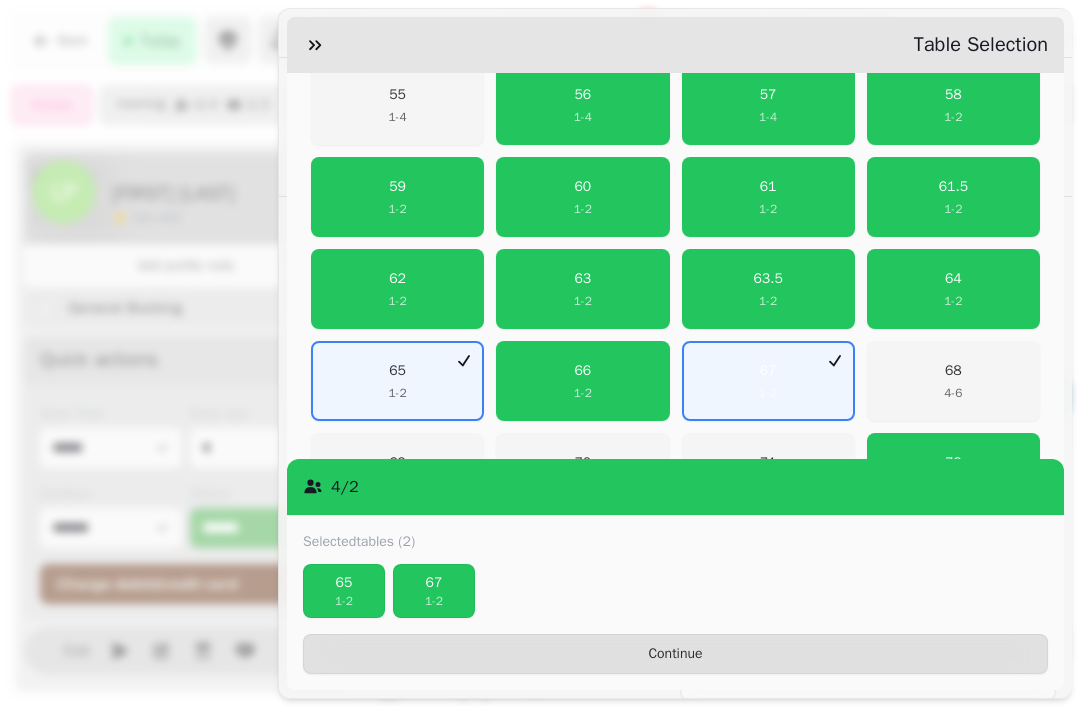click on "65 1  -  2" at bounding box center [397, 381] 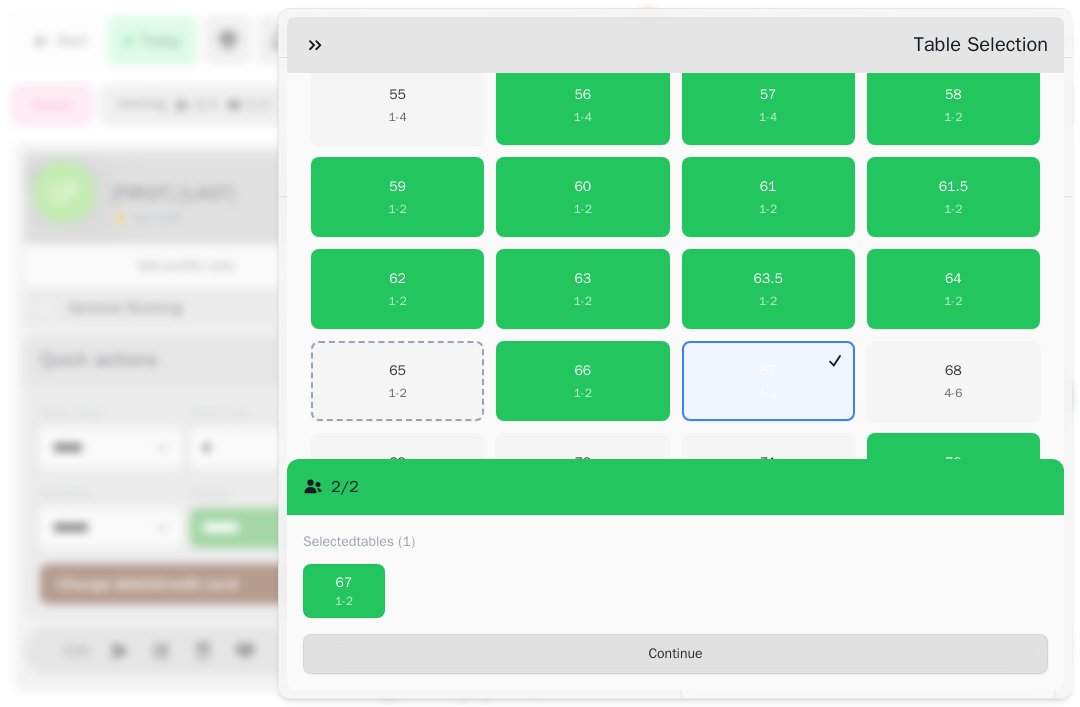 click on "Continue" at bounding box center (675, 654) 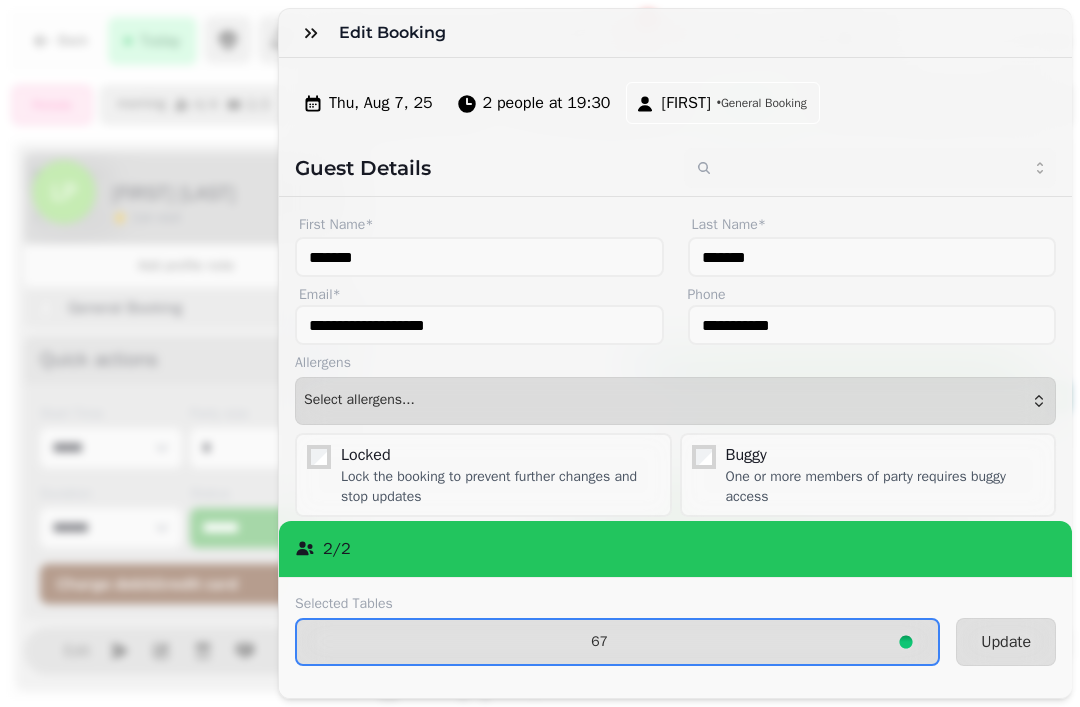 click on "Update" at bounding box center (1006, 642) 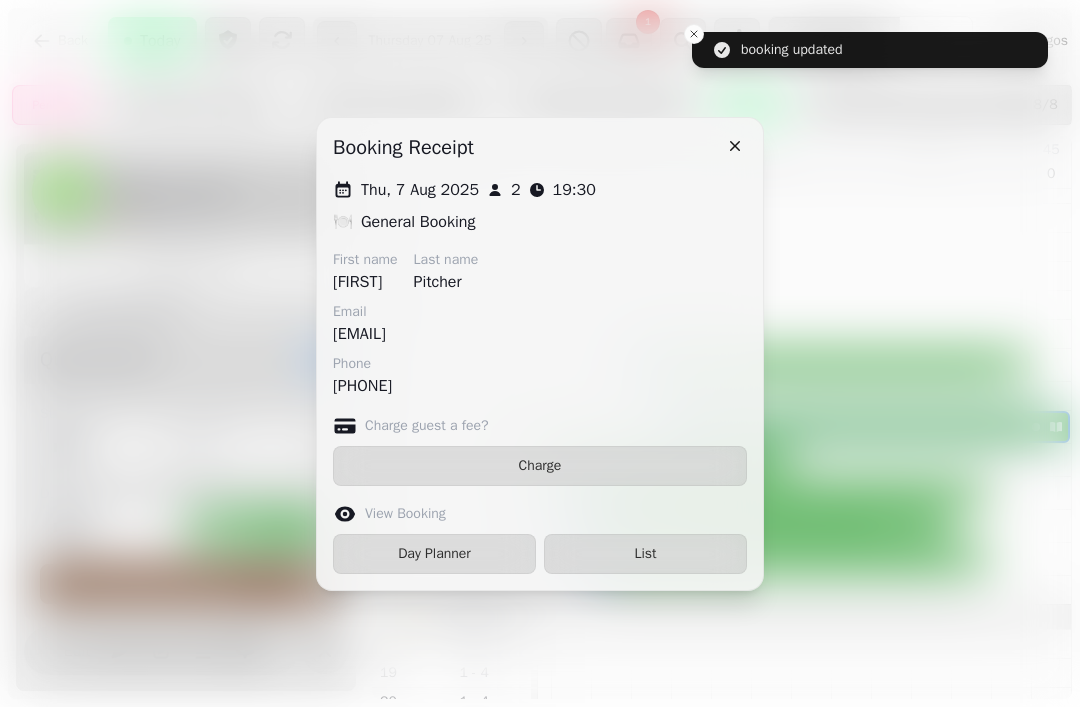 click 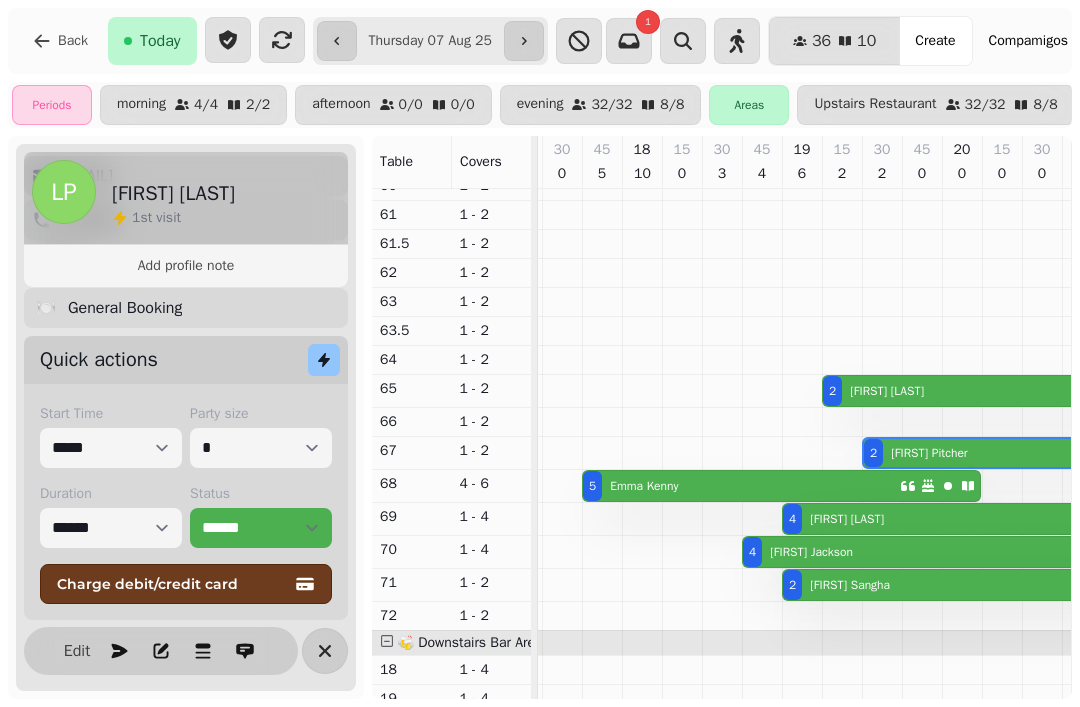 click 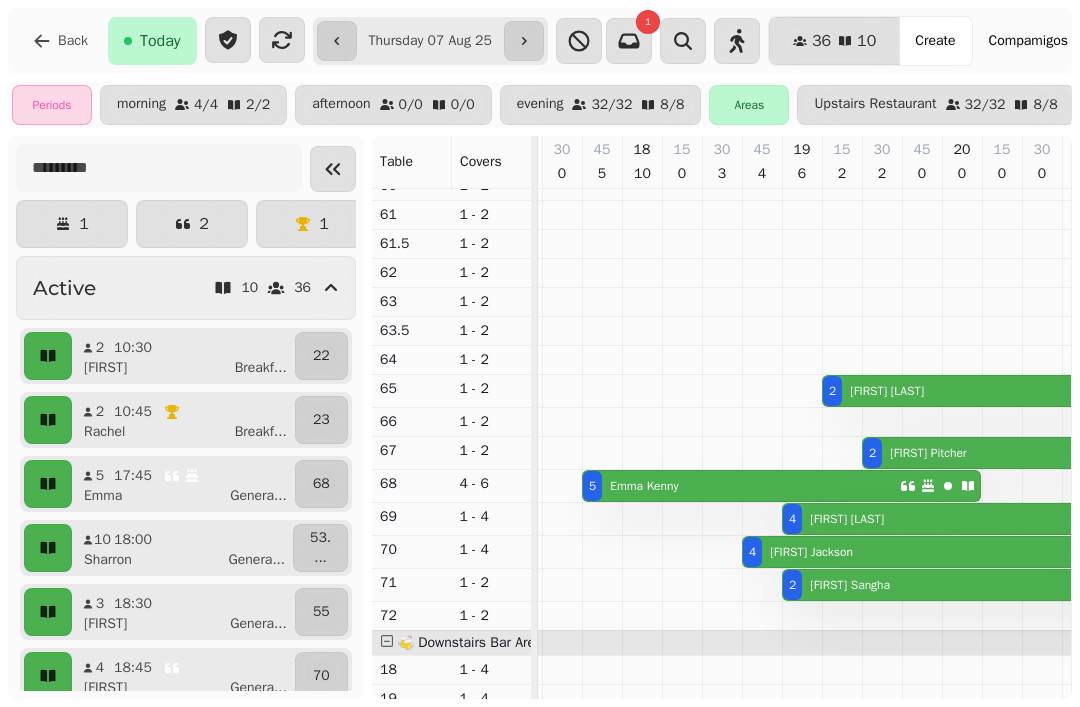 click at bounding box center [333, 169] 